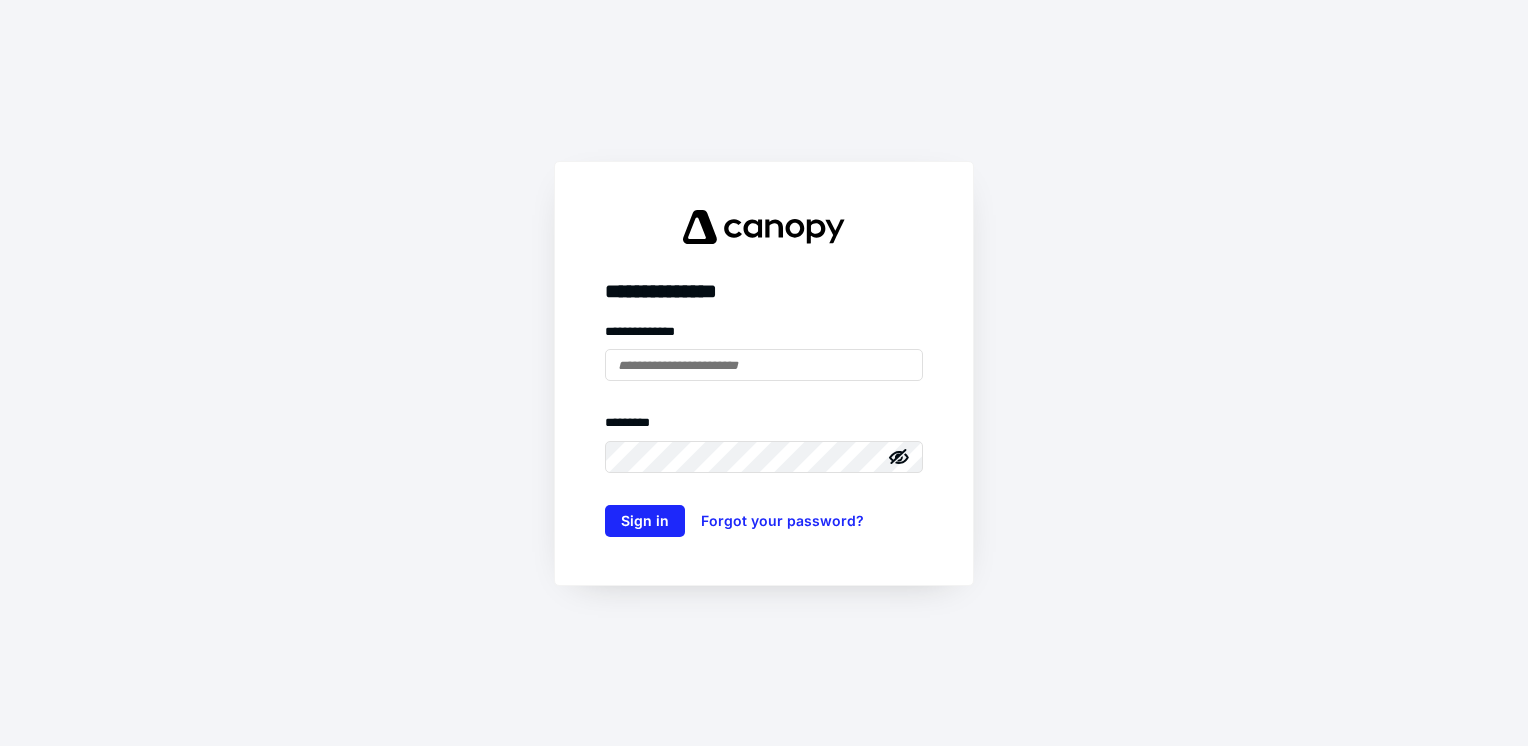 scroll, scrollTop: 0, scrollLeft: 0, axis: both 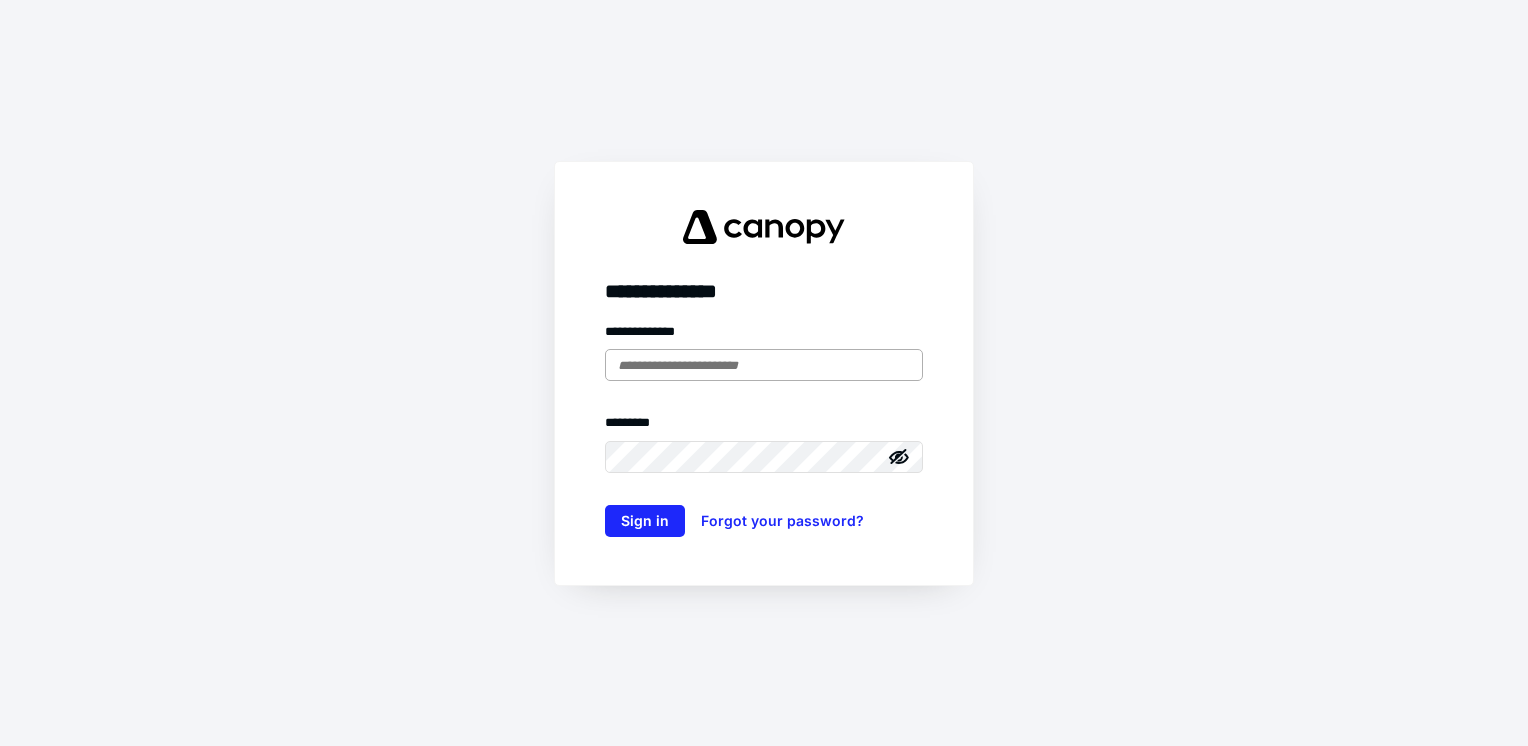 click at bounding box center (764, 365) 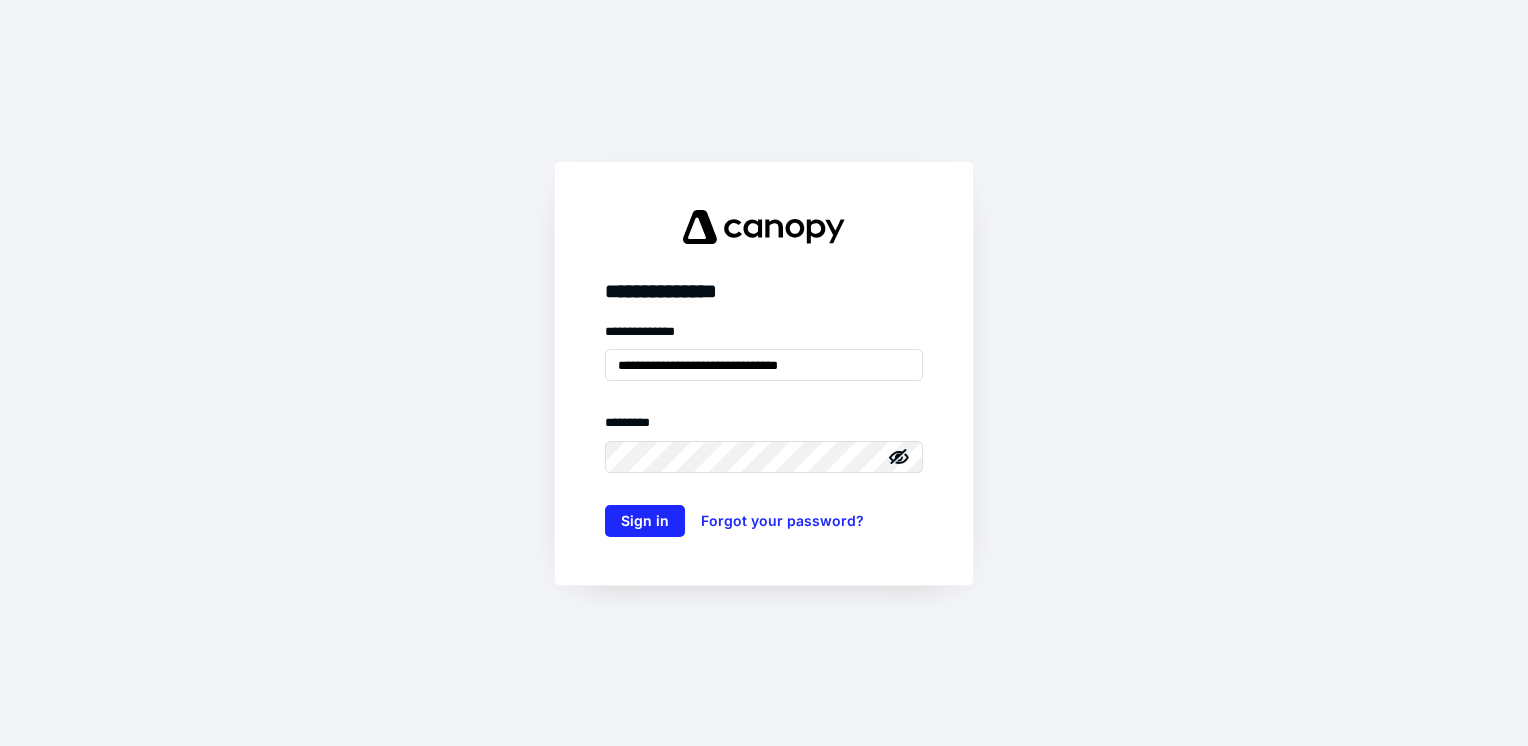 click on "******** *" at bounding box center [764, 427] 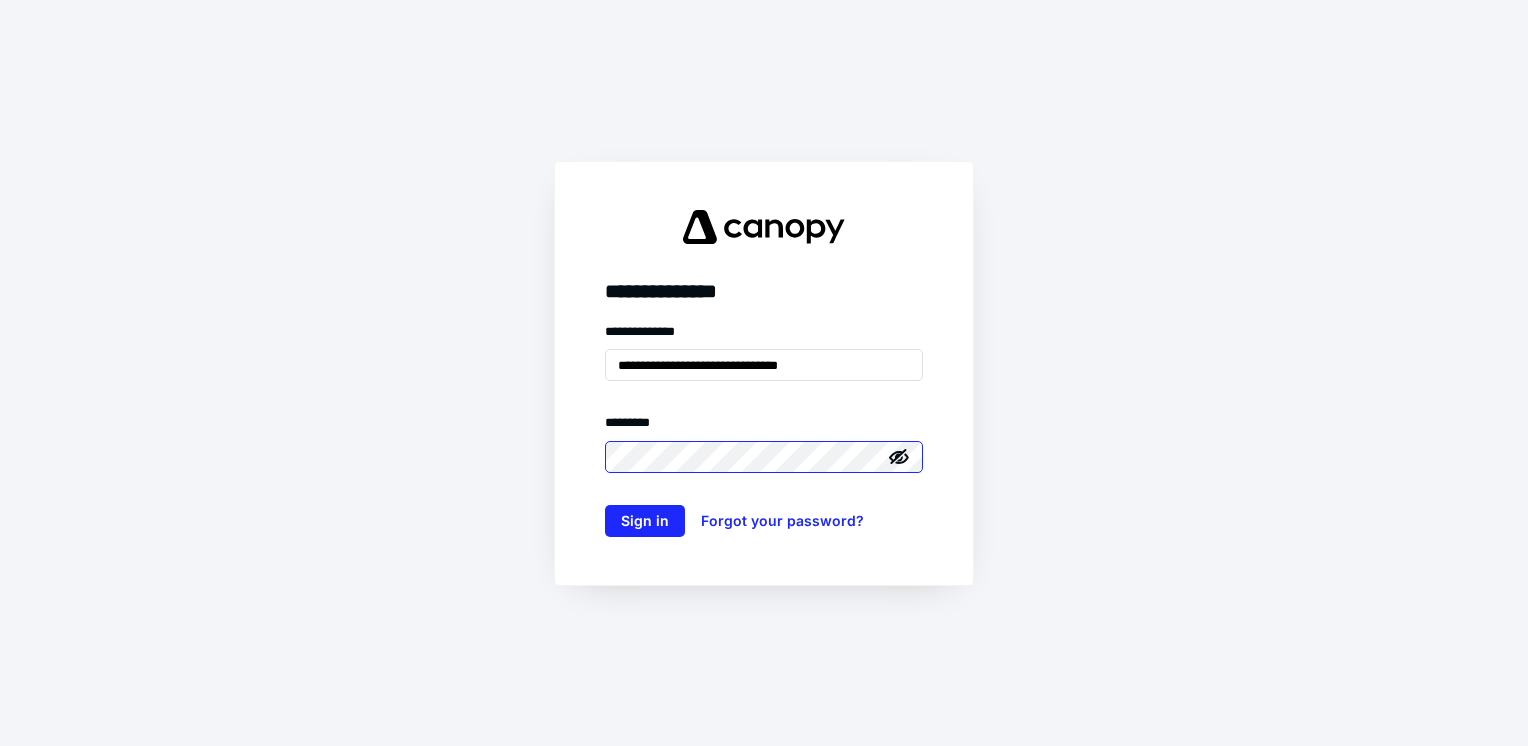 click on "Sign in" at bounding box center [645, 521] 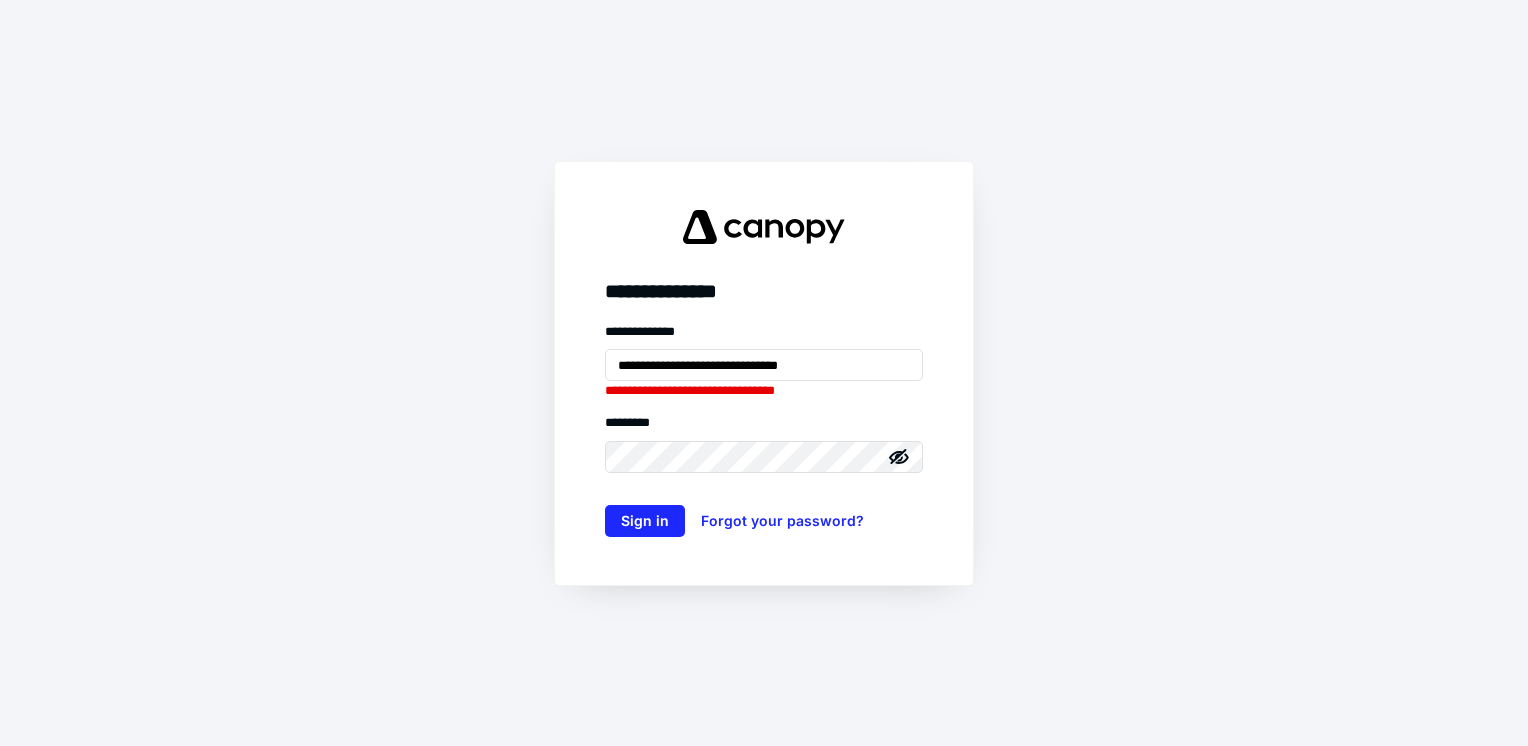 click 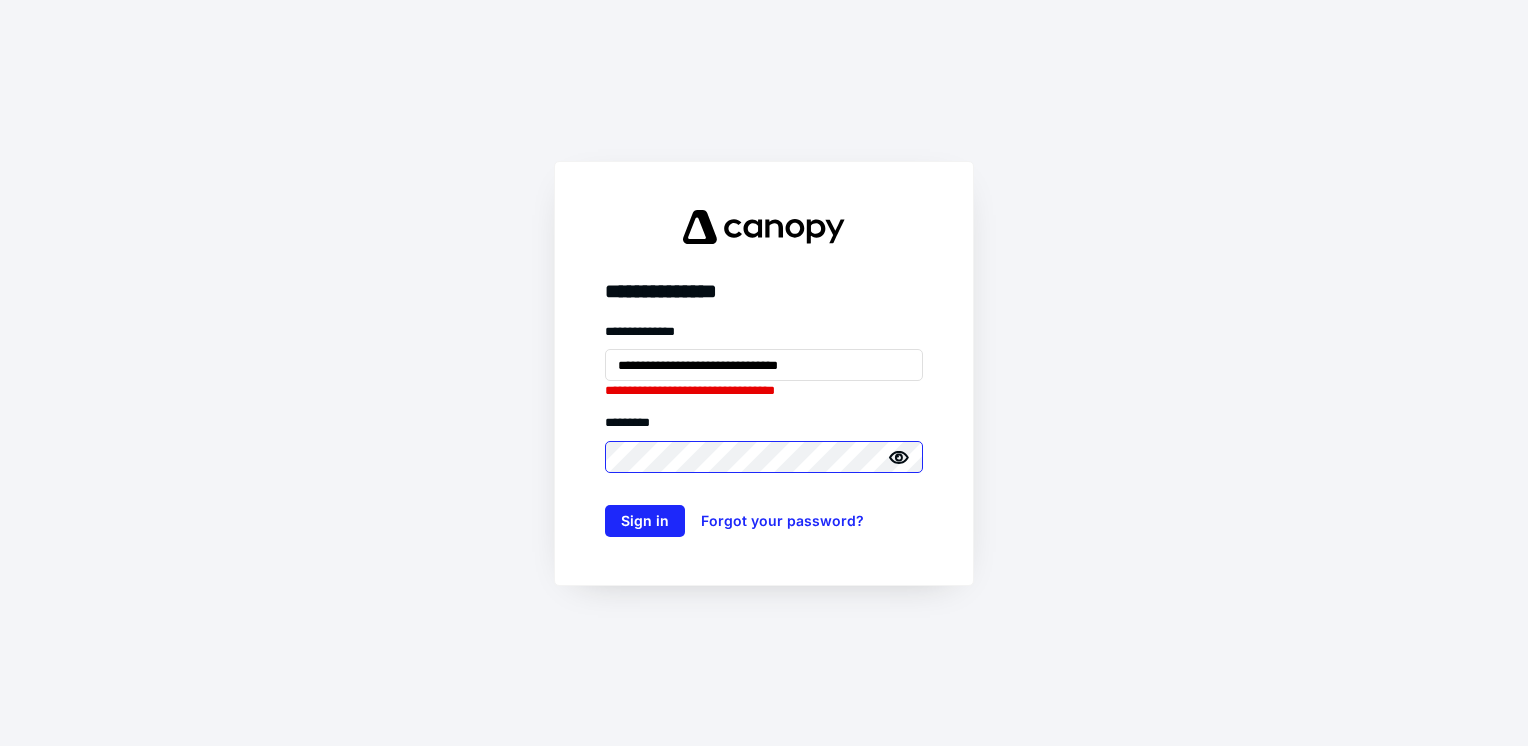 click on "Sign in" at bounding box center (645, 521) 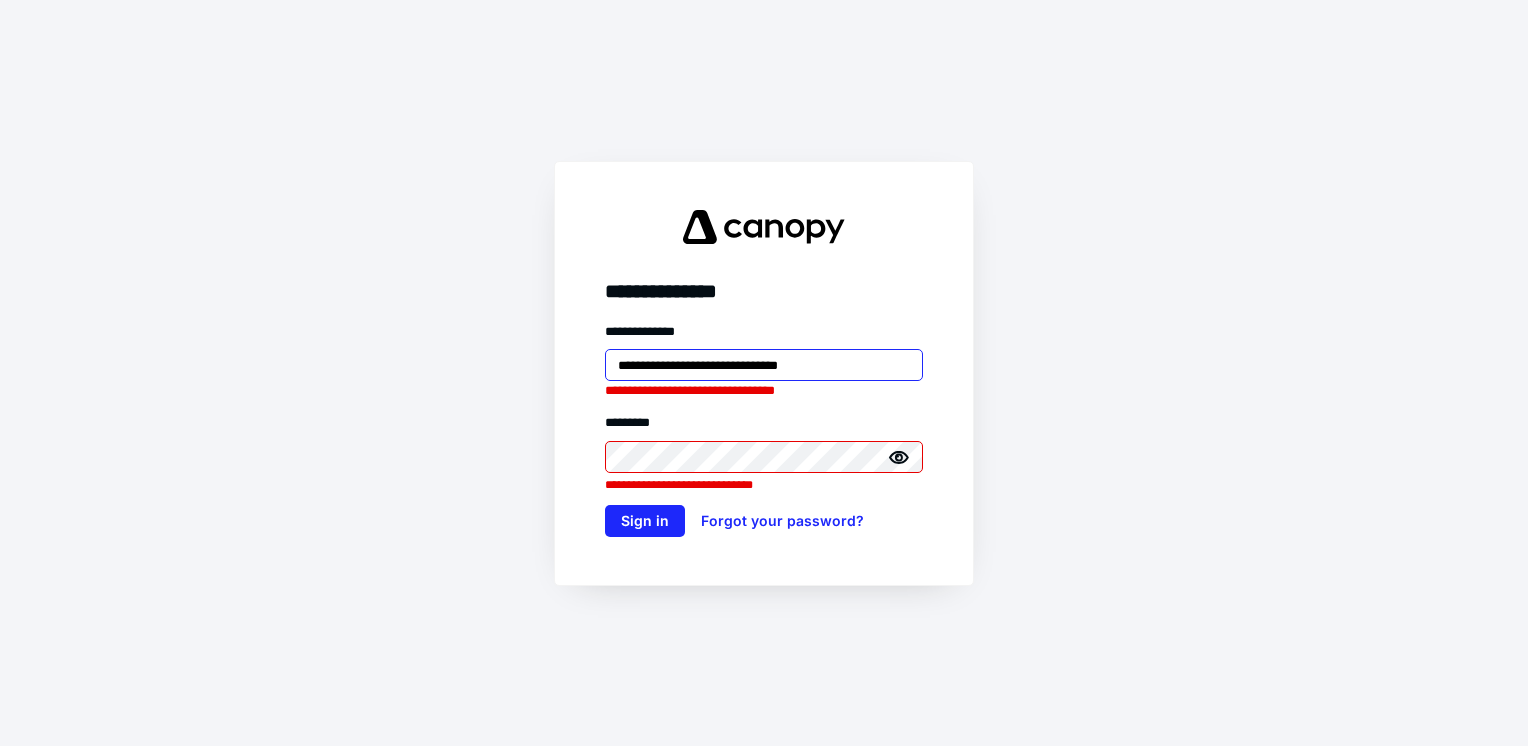 click on "**********" at bounding box center (764, 365) 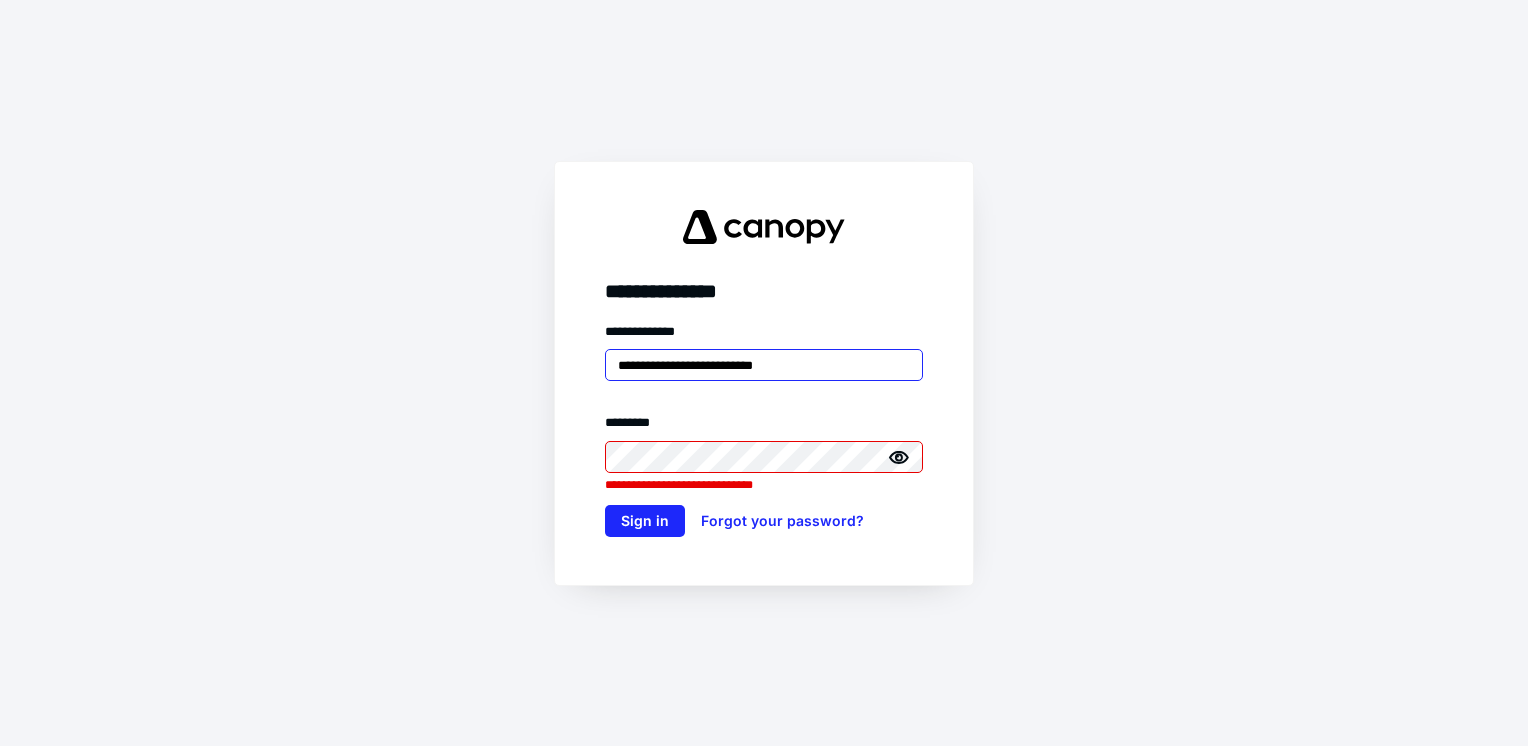 type on "**********" 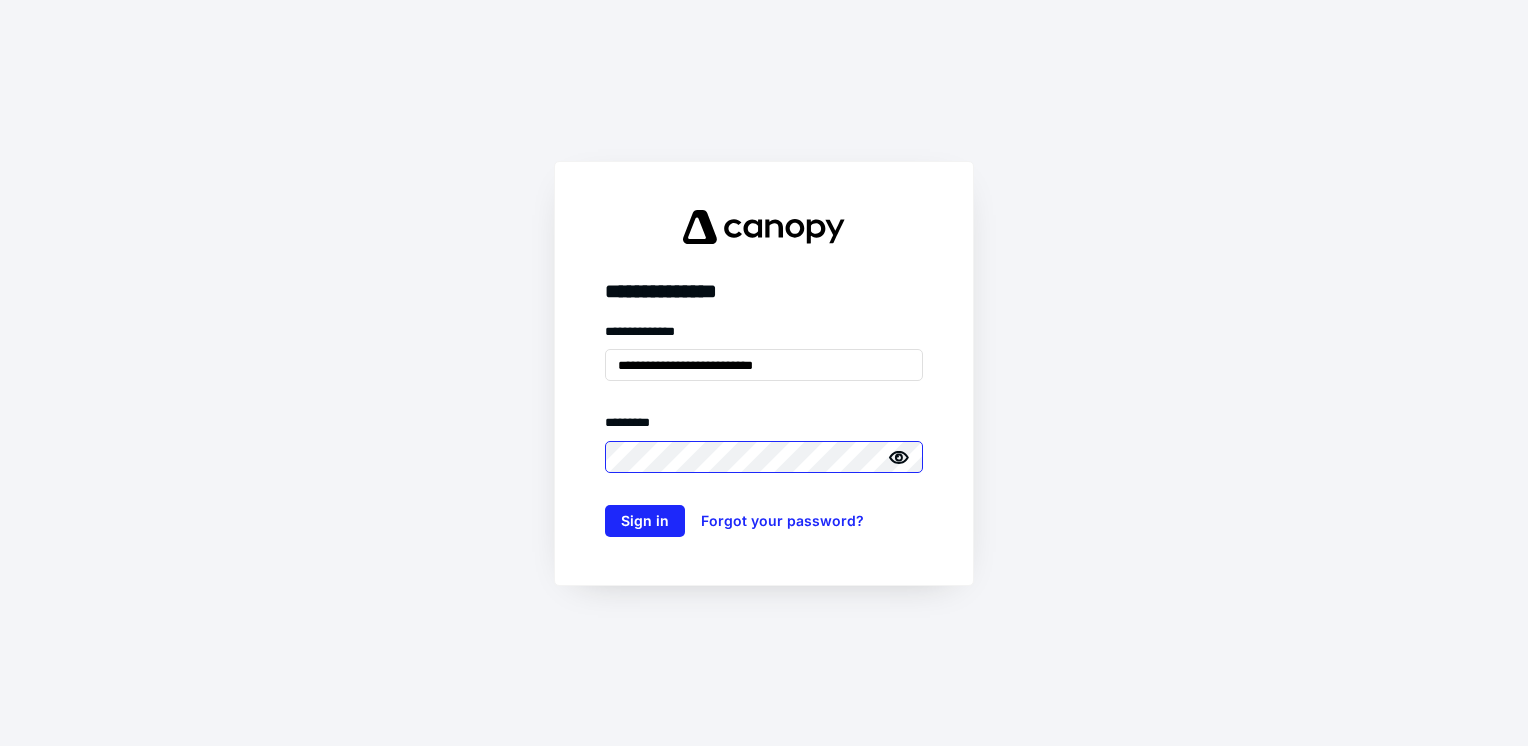click on "Sign in" at bounding box center [645, 521] 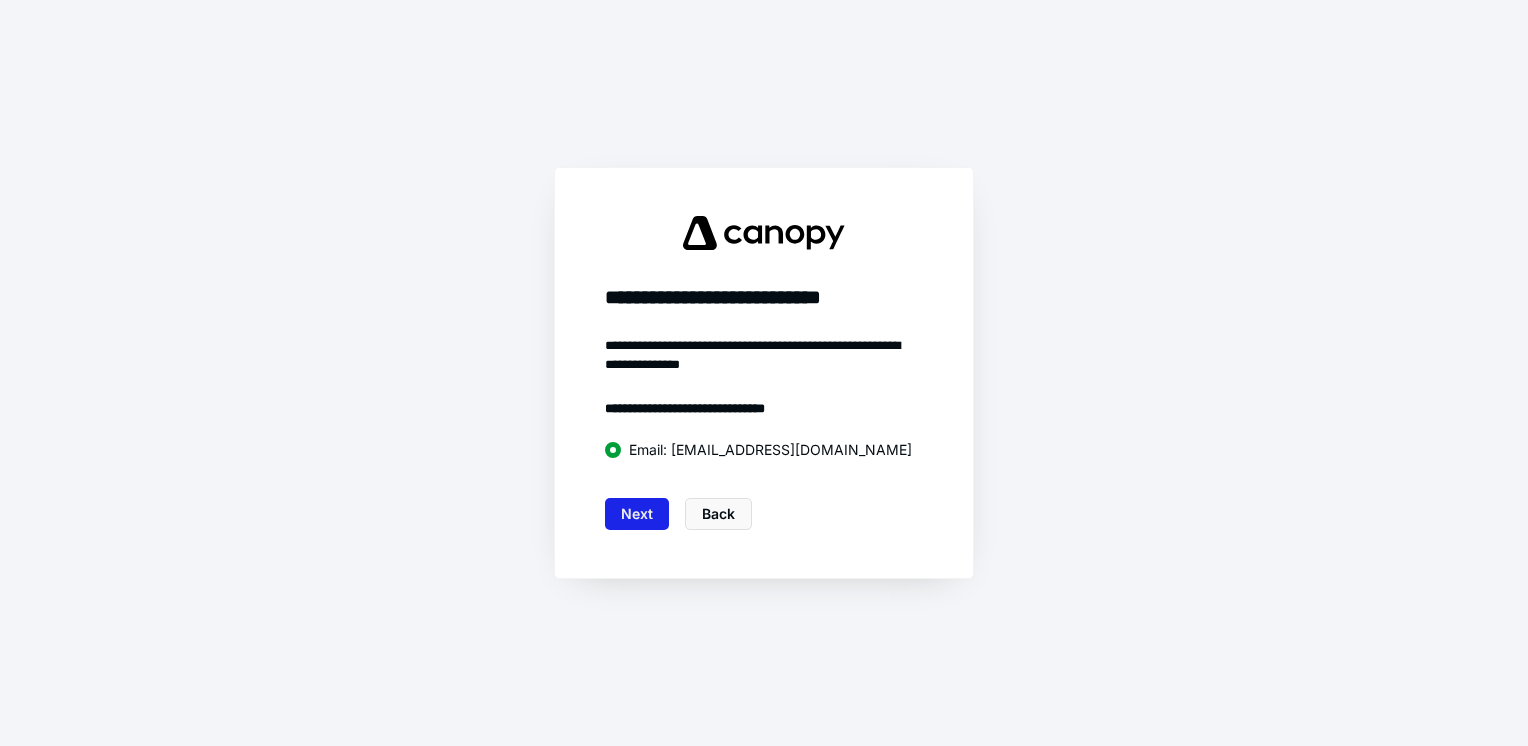 click on "Next" at bounding box center [637, 514] 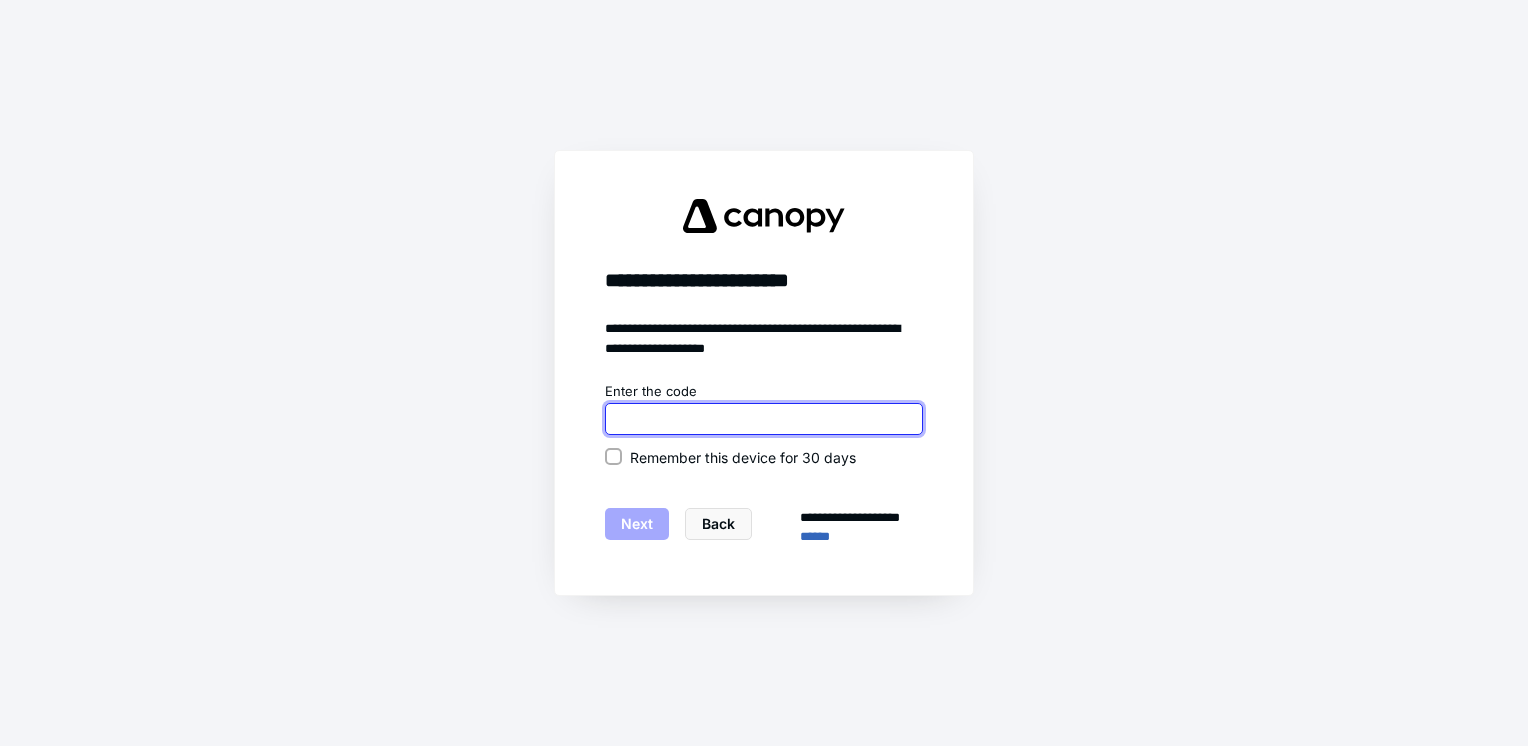 click at bounding box center [764, 419] 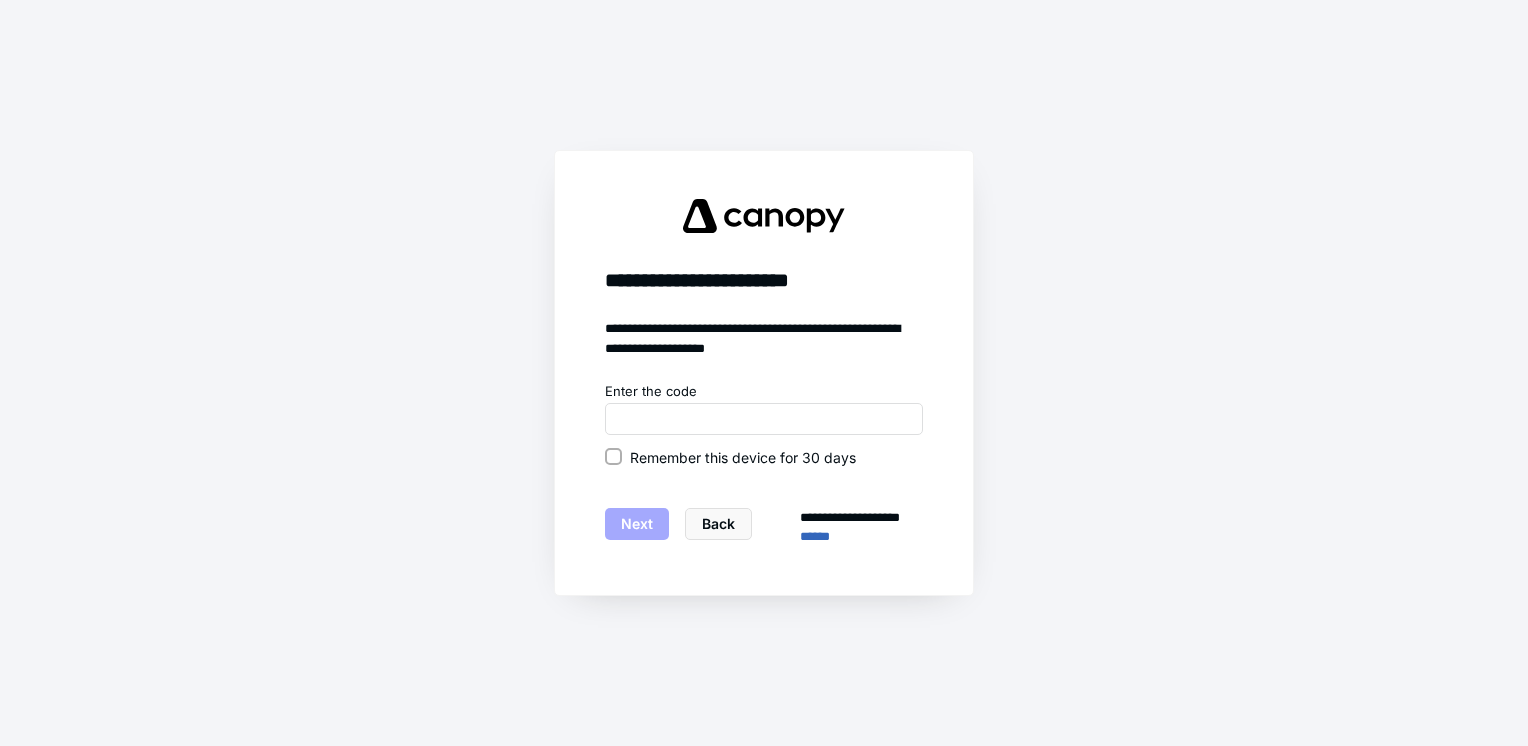 click on "**********" at bounding box center [764, 464] 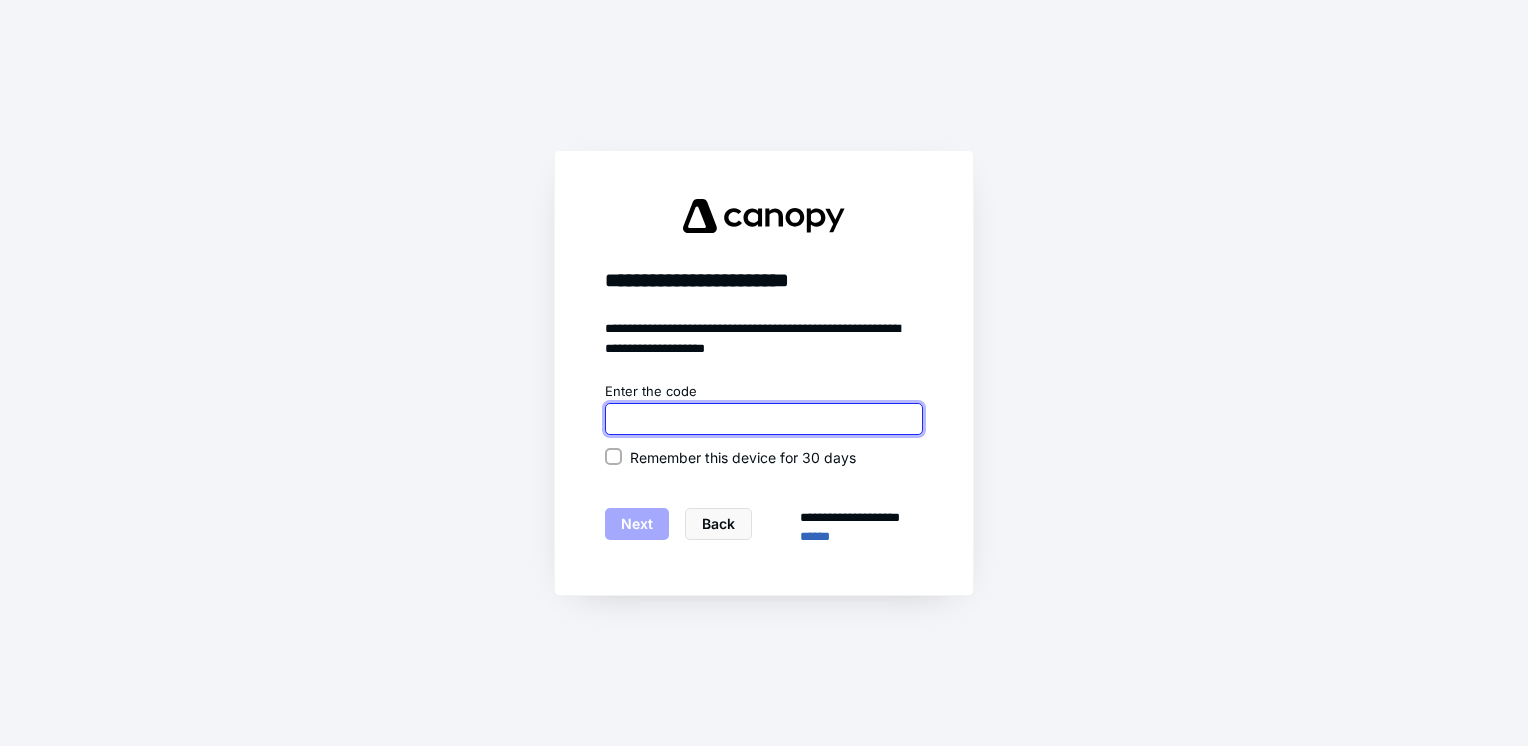 click at bounding box center (764, 419) 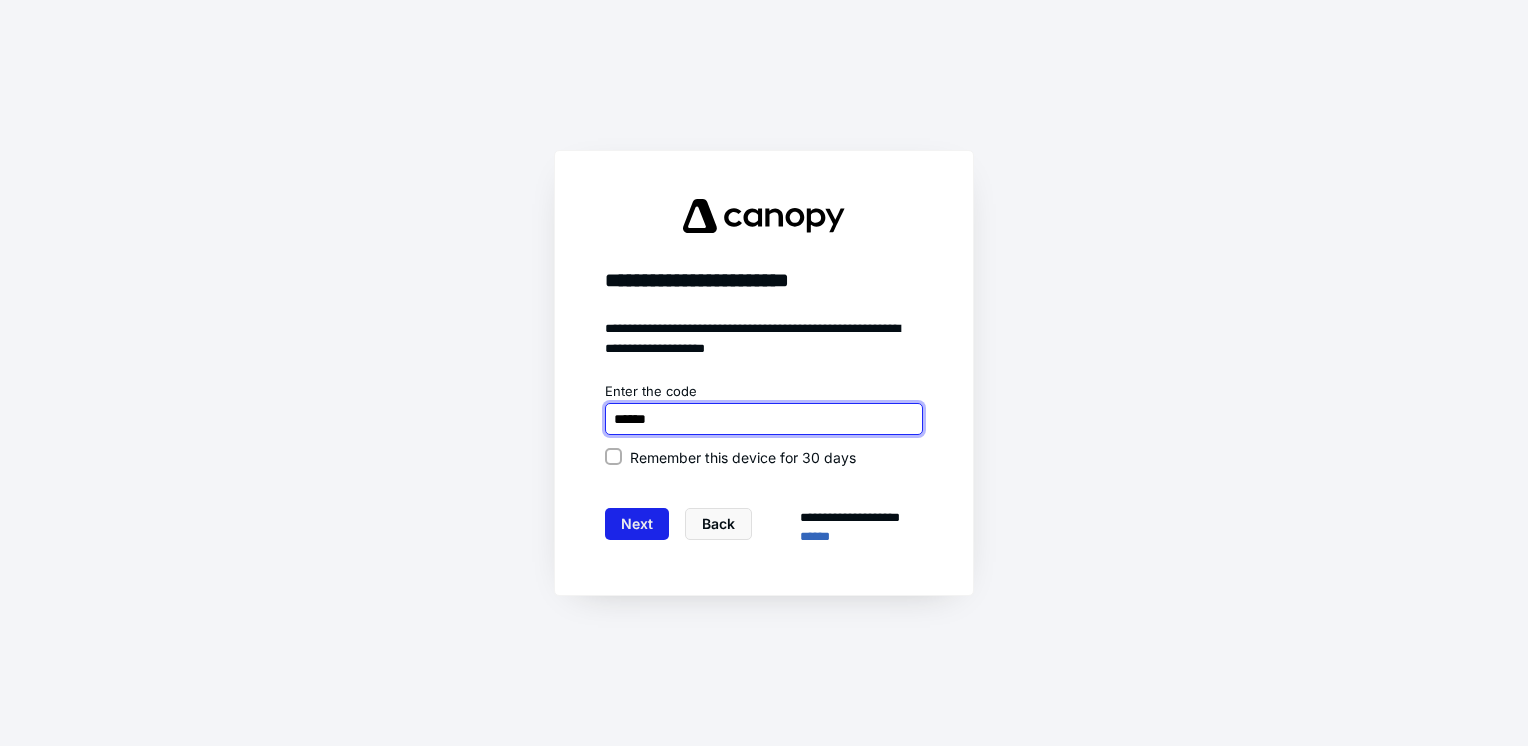 type on "******" 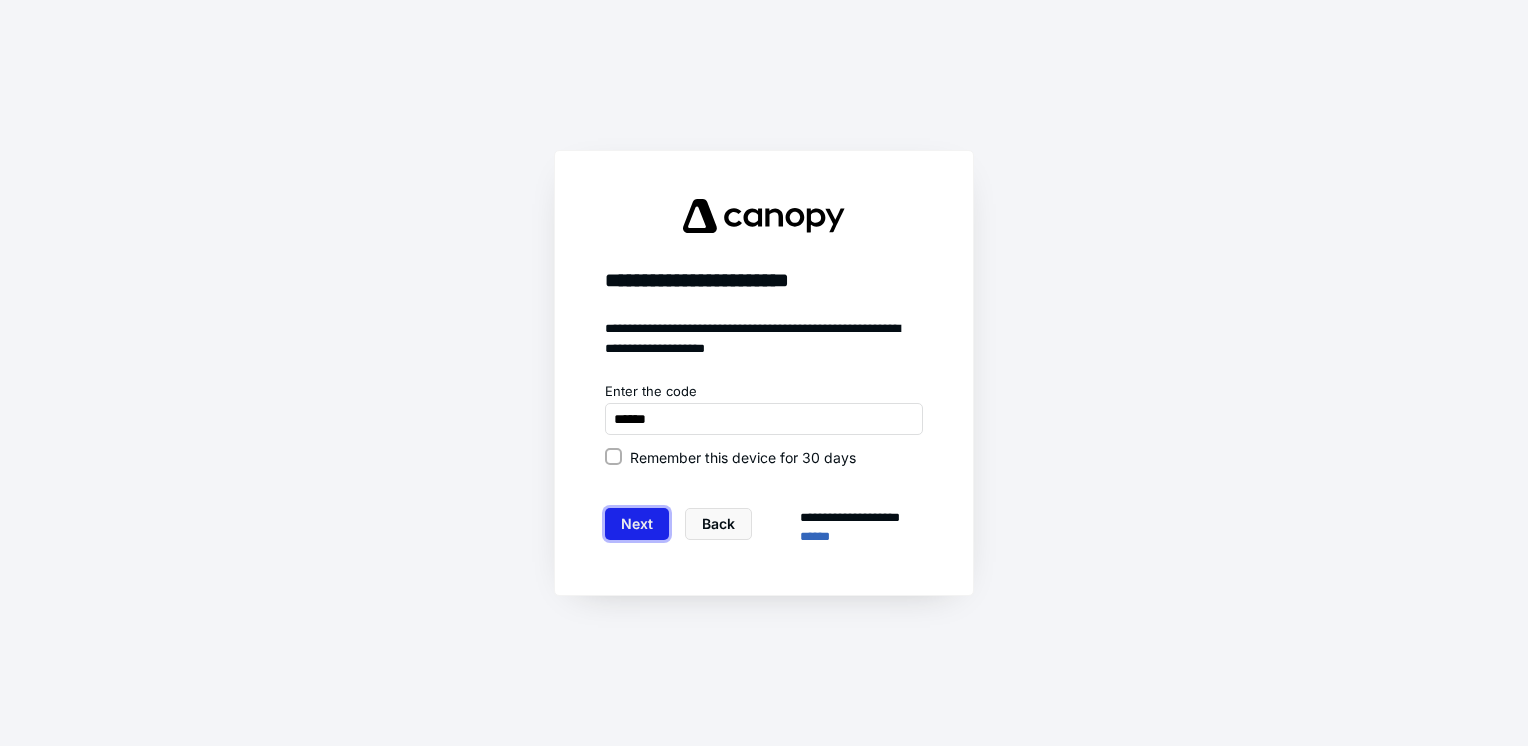 click on "Next" at bounding box center [637, 524] 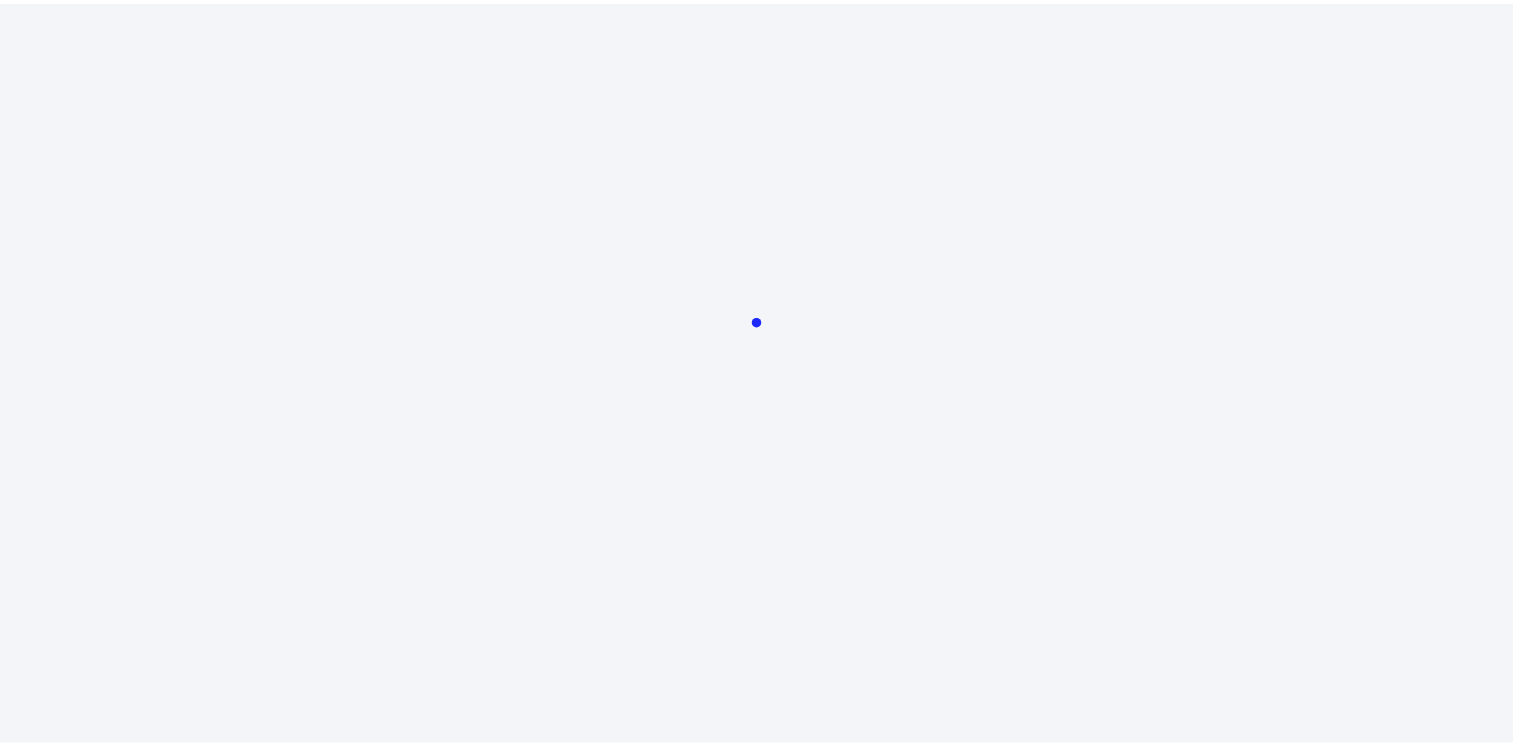 scroll, scrollTop: 0, scrollLeft: 0, axis: both 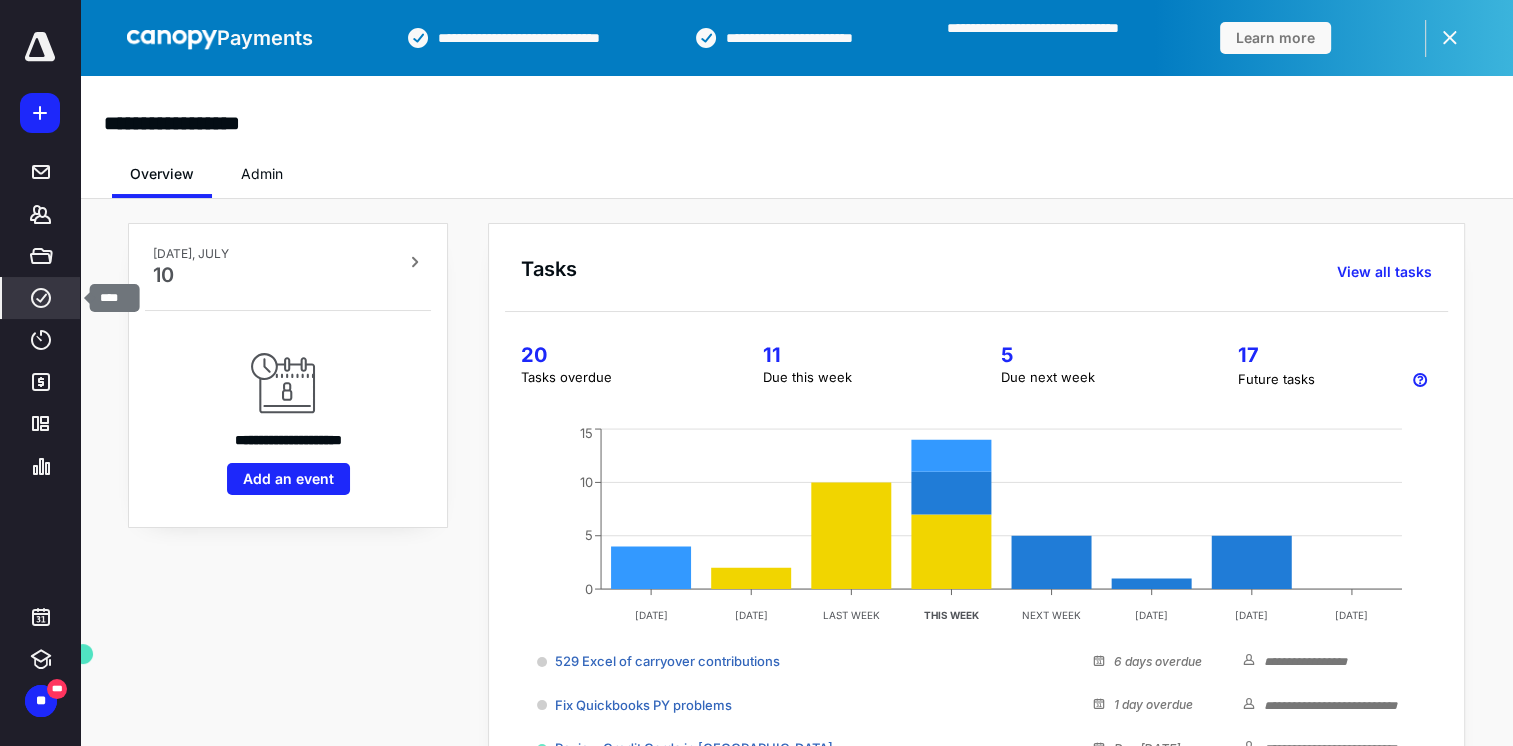 click 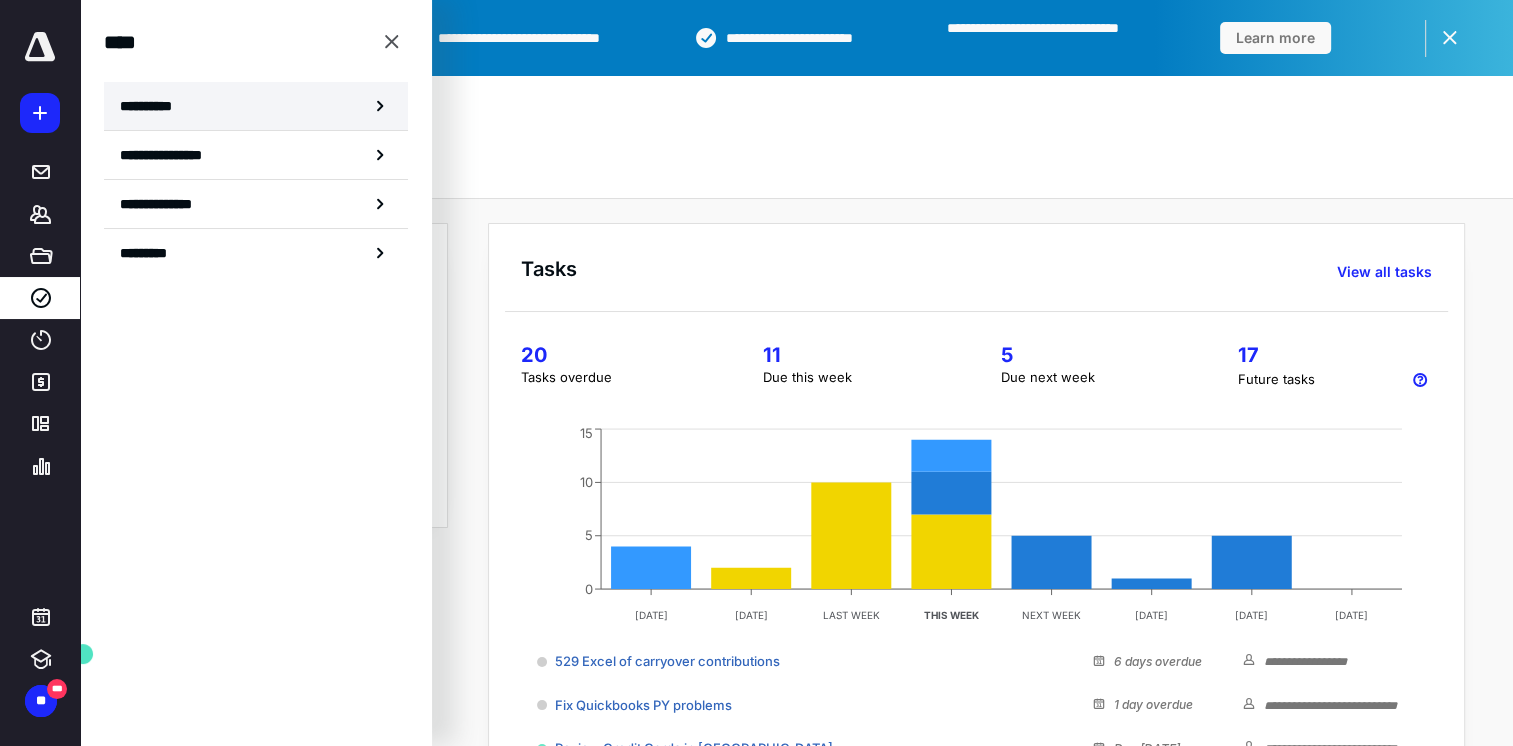 click on "**********" at bounding box center [256, 106] 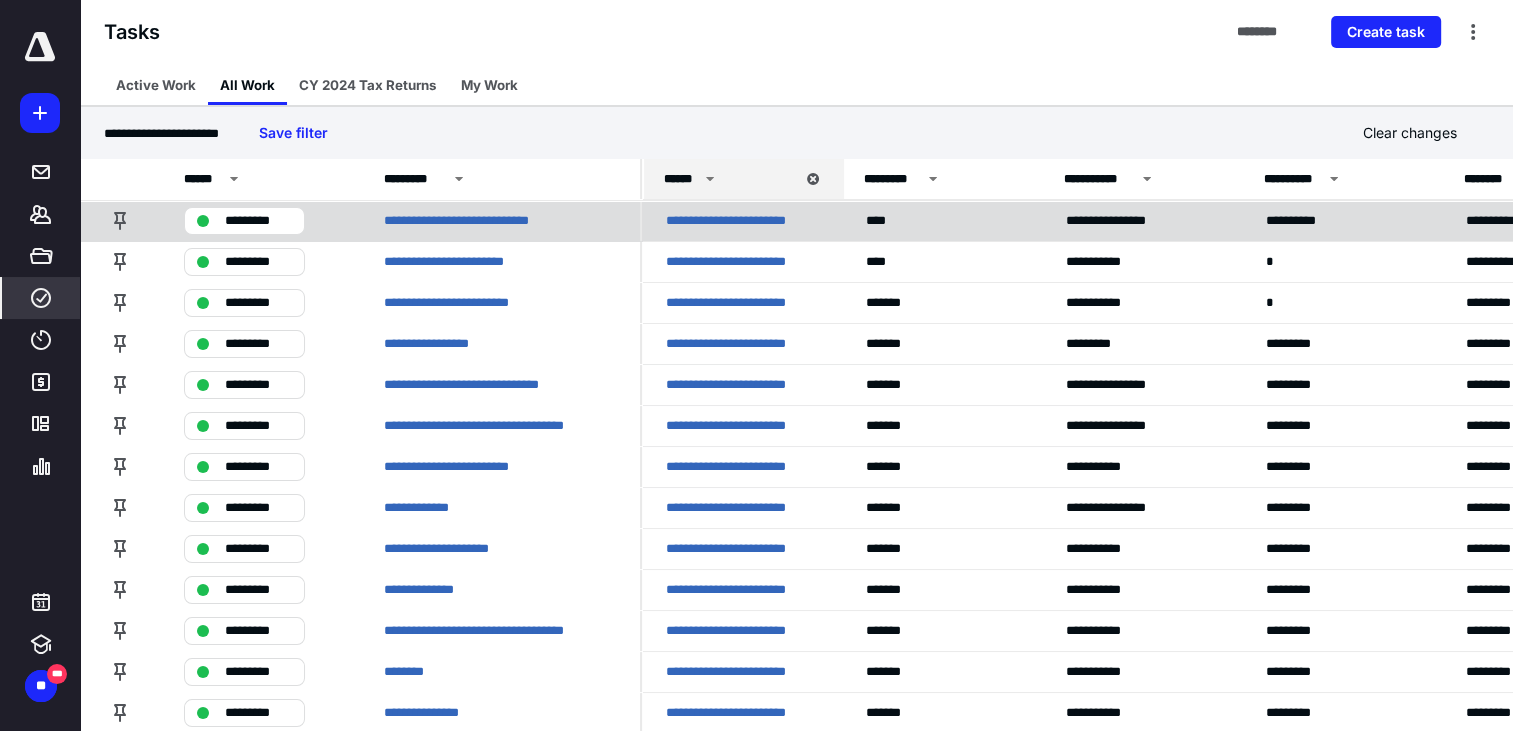 click on "**********" at bounding box center [742, 221] 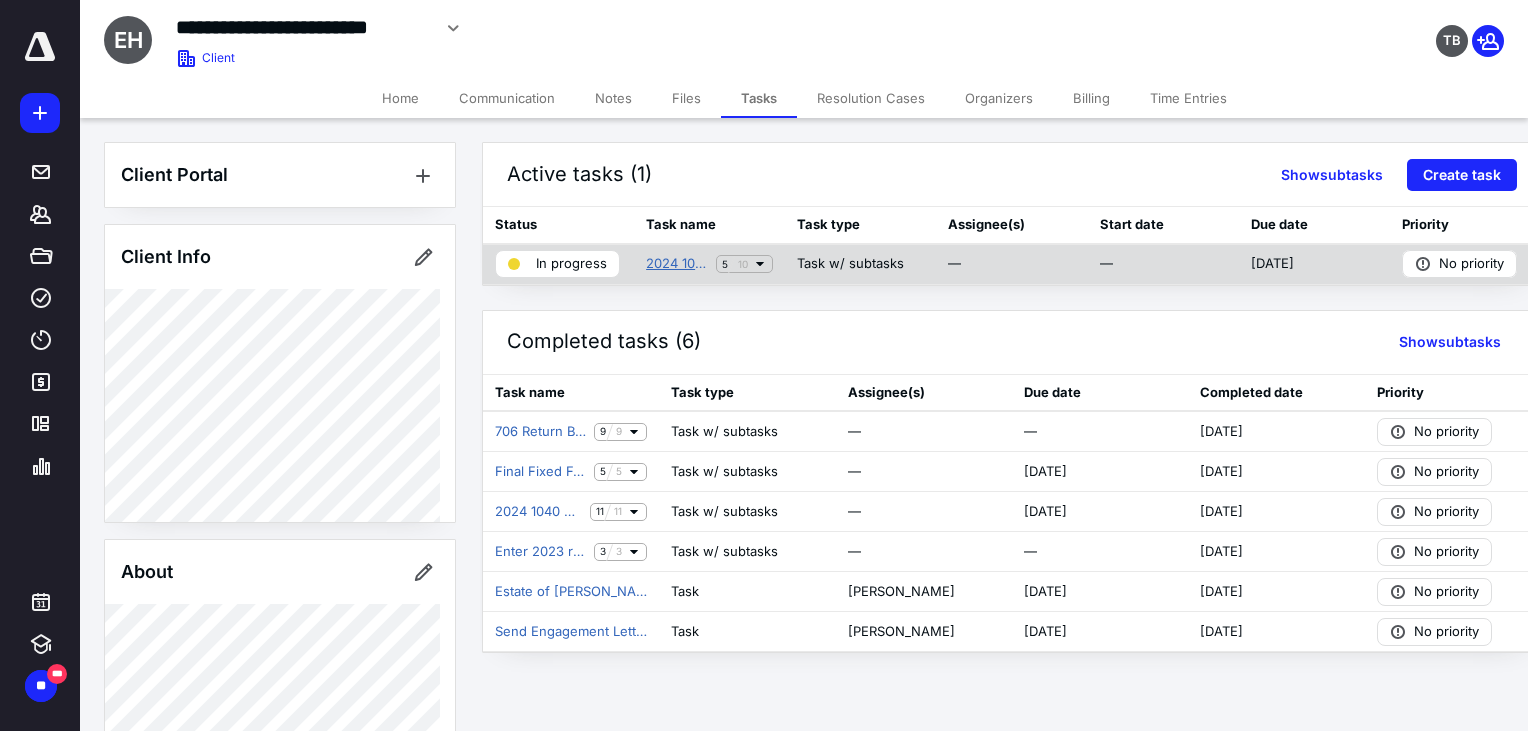 click on "2024 1041 Return" at bounding box center (677, 264) 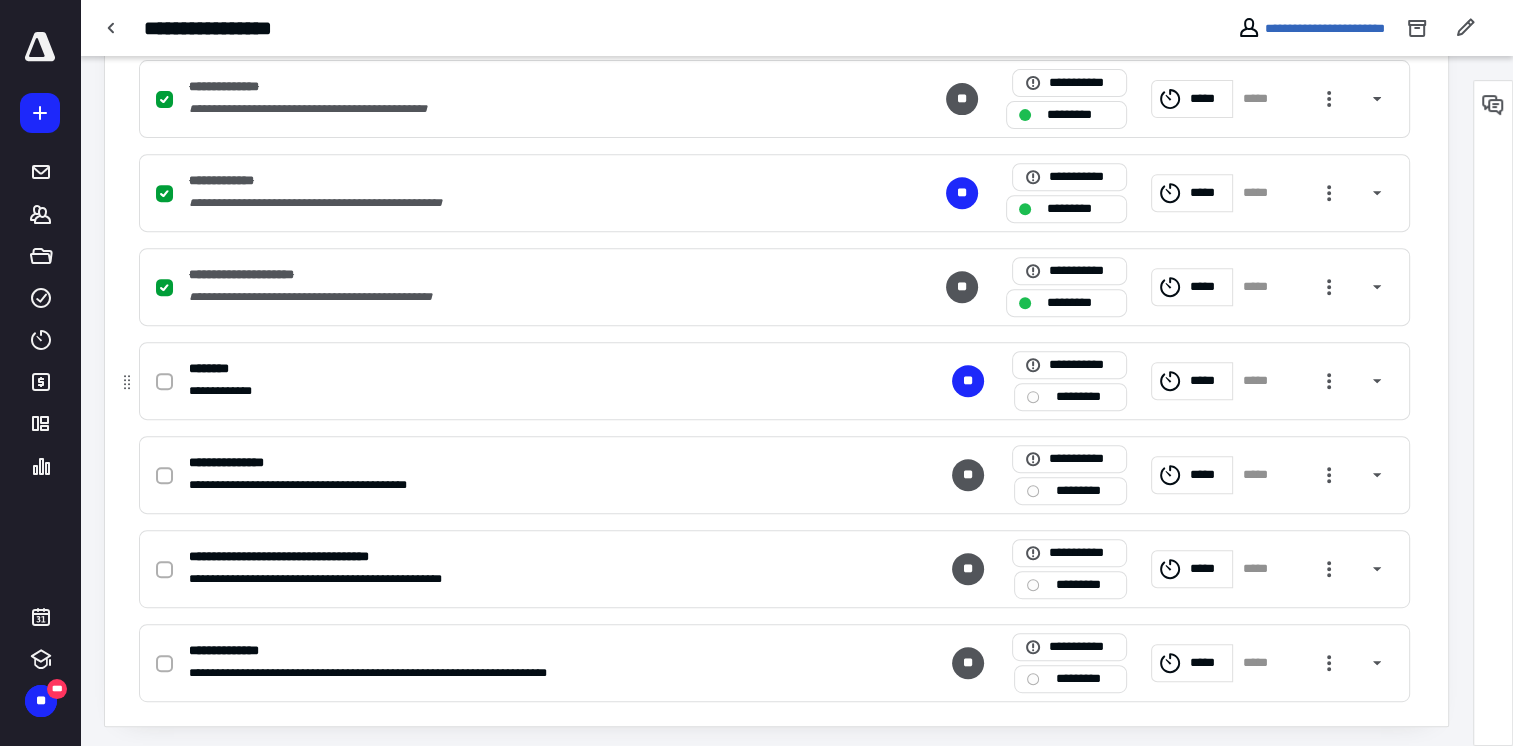 scroll, scrollTop: 804, scrollLeft: 0, axis: vertical 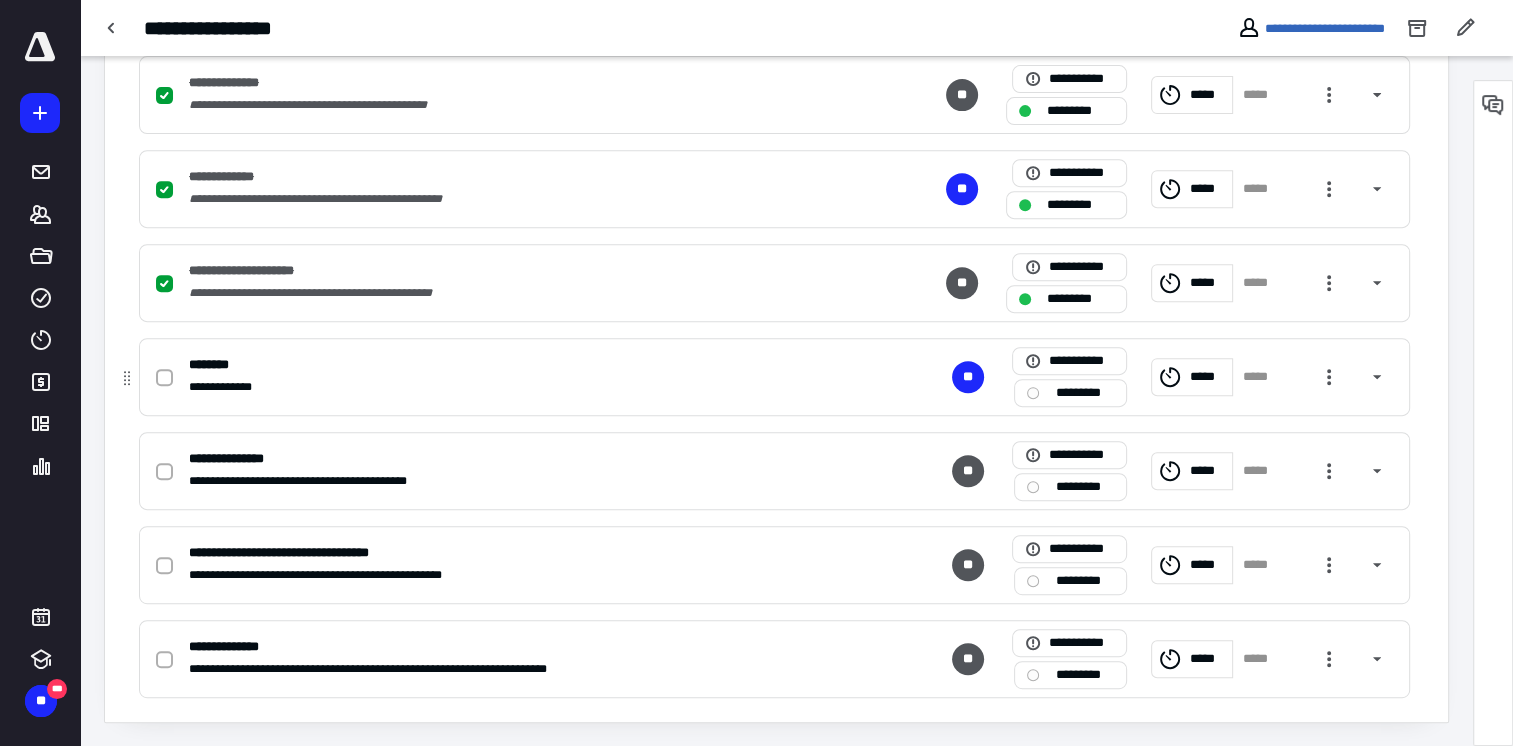 click at bounding box center (164, 378) 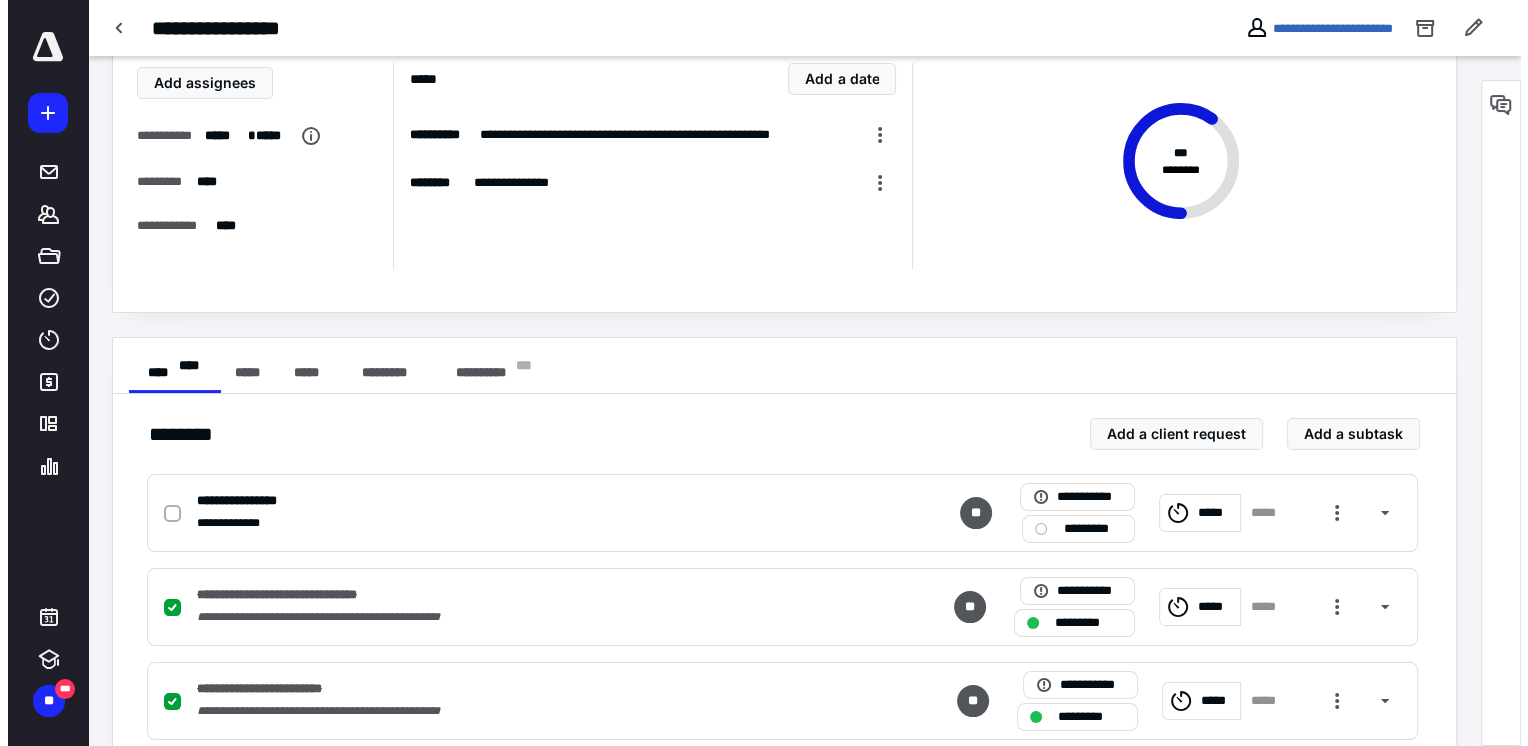 scroll, scrollTop: 0, scrollLeft: 0, axis: both 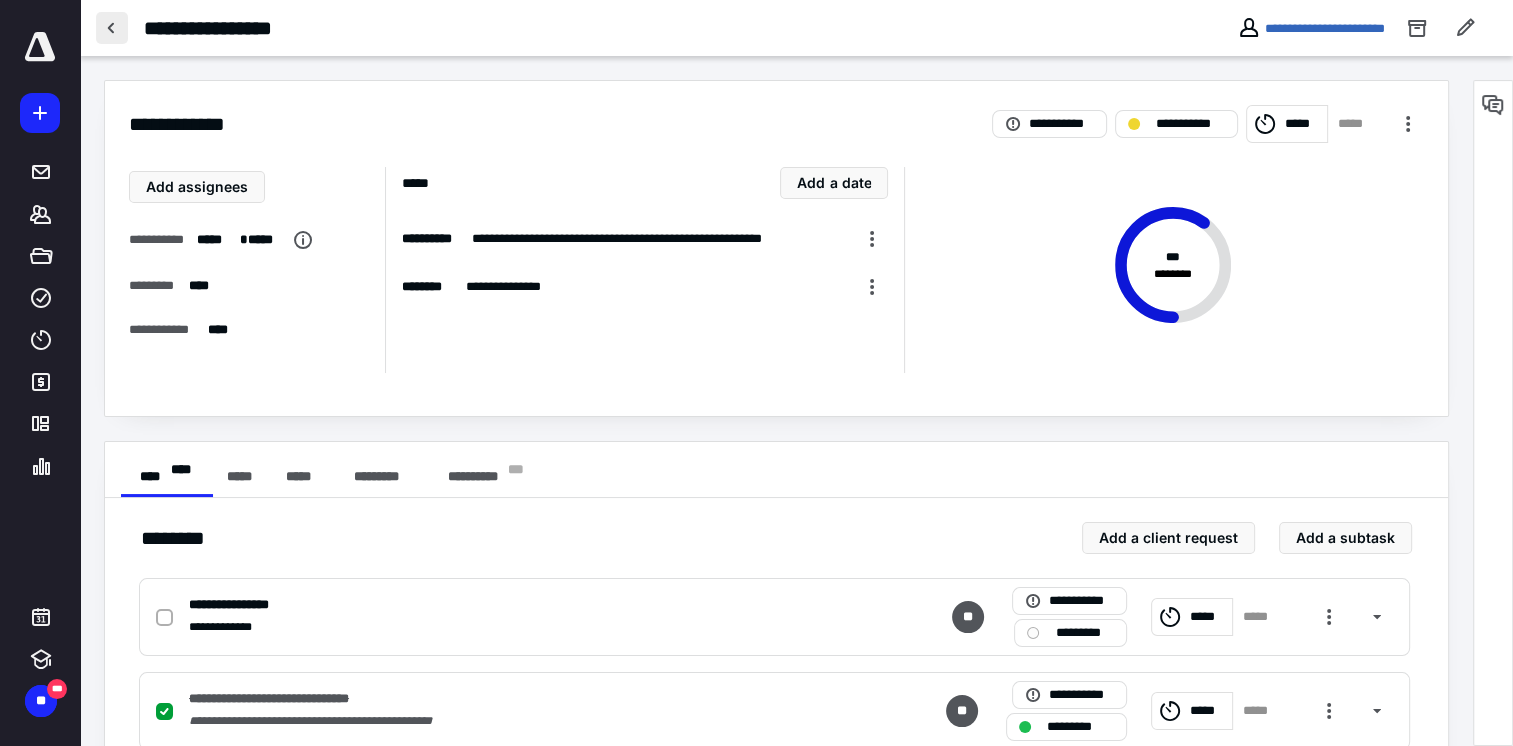 click at bounding box center [112, 28] 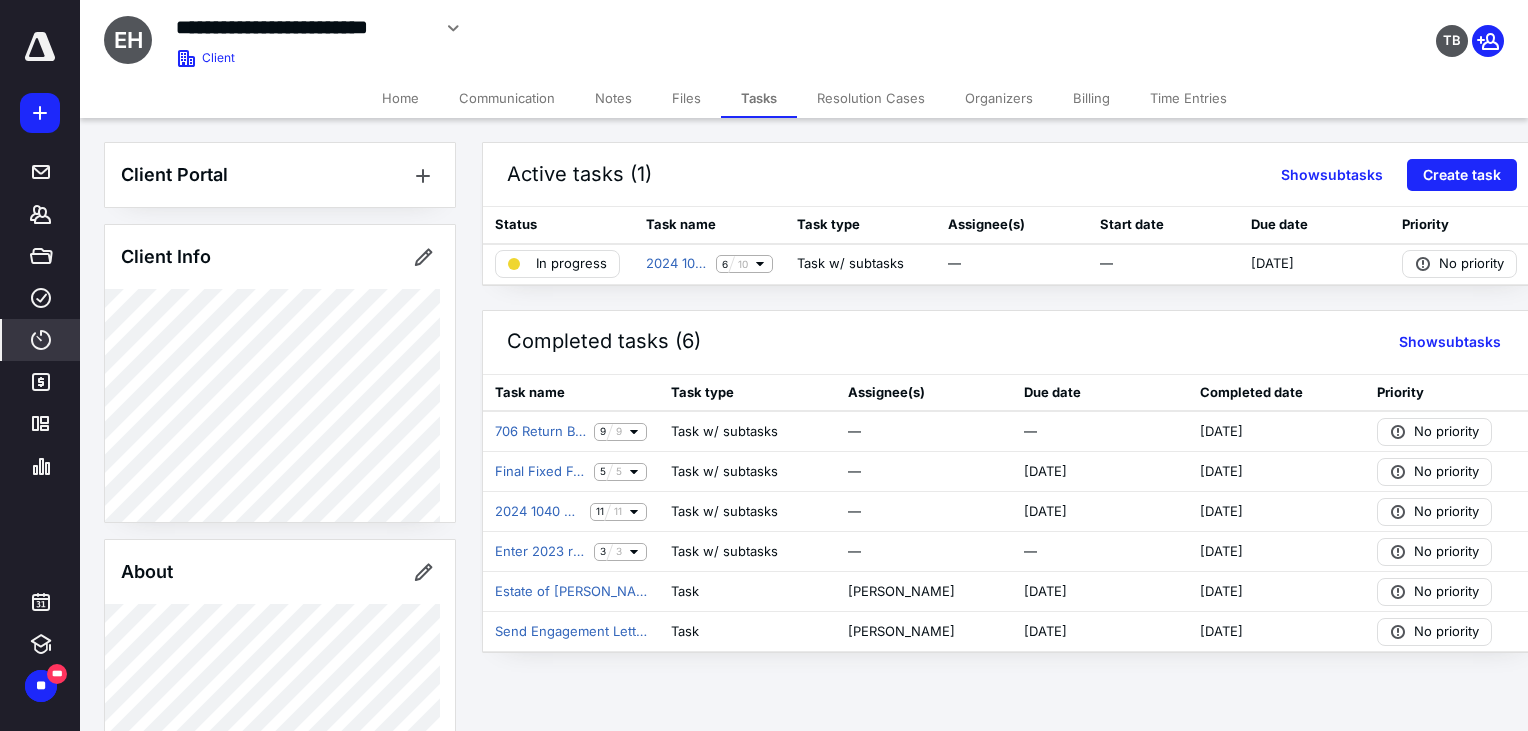 click 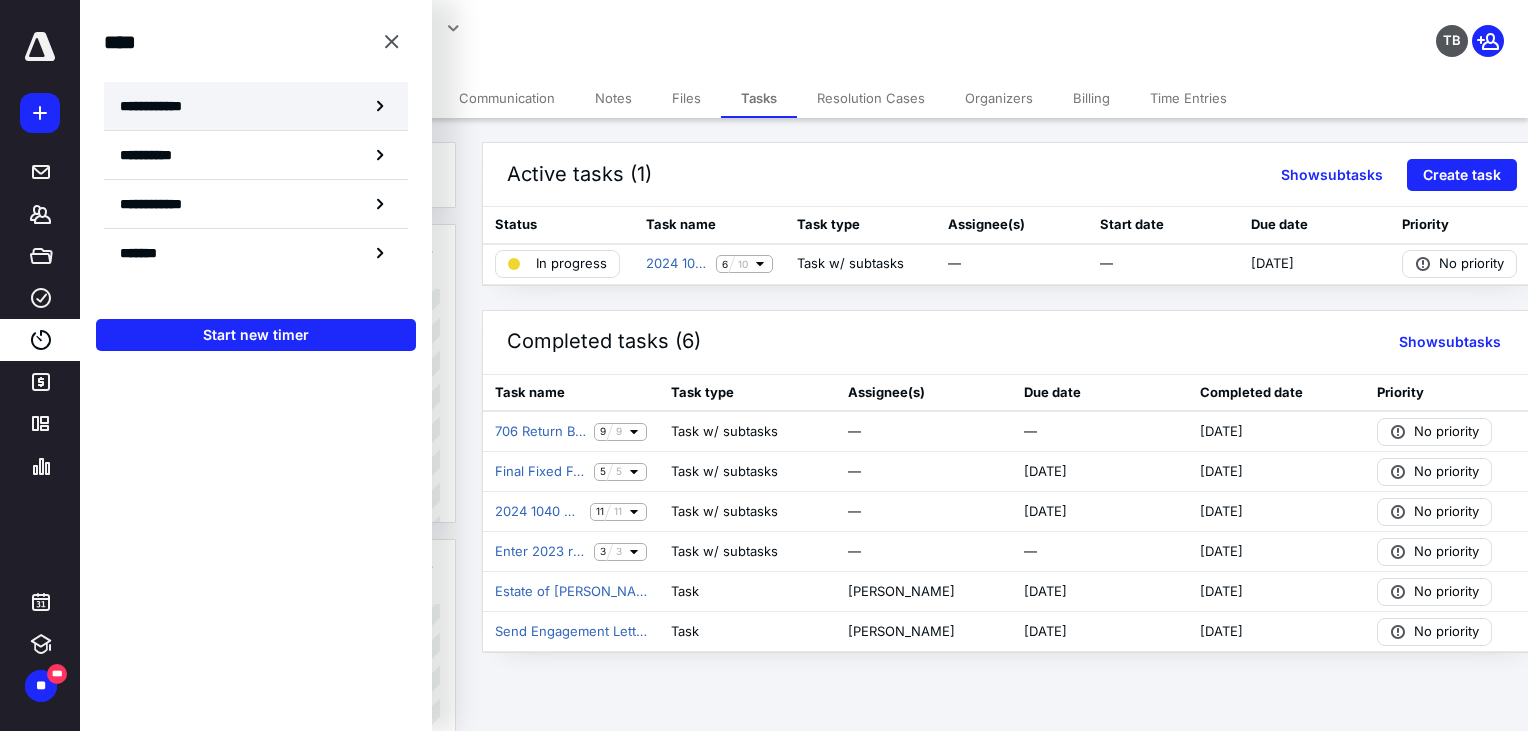 click on "**********" at bounding box center (256, 106) 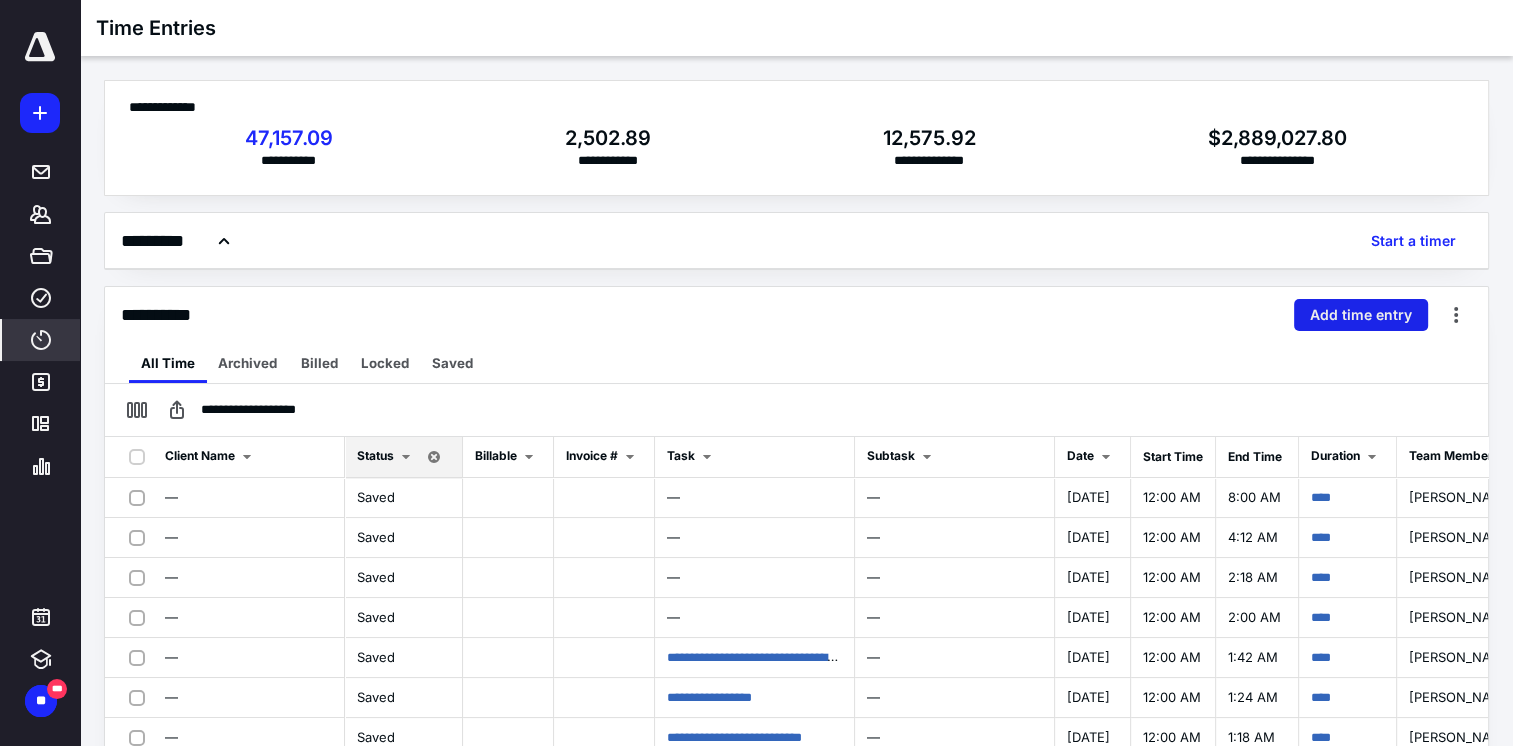 click on "Add time entry" at bounding box center (1361, 315) 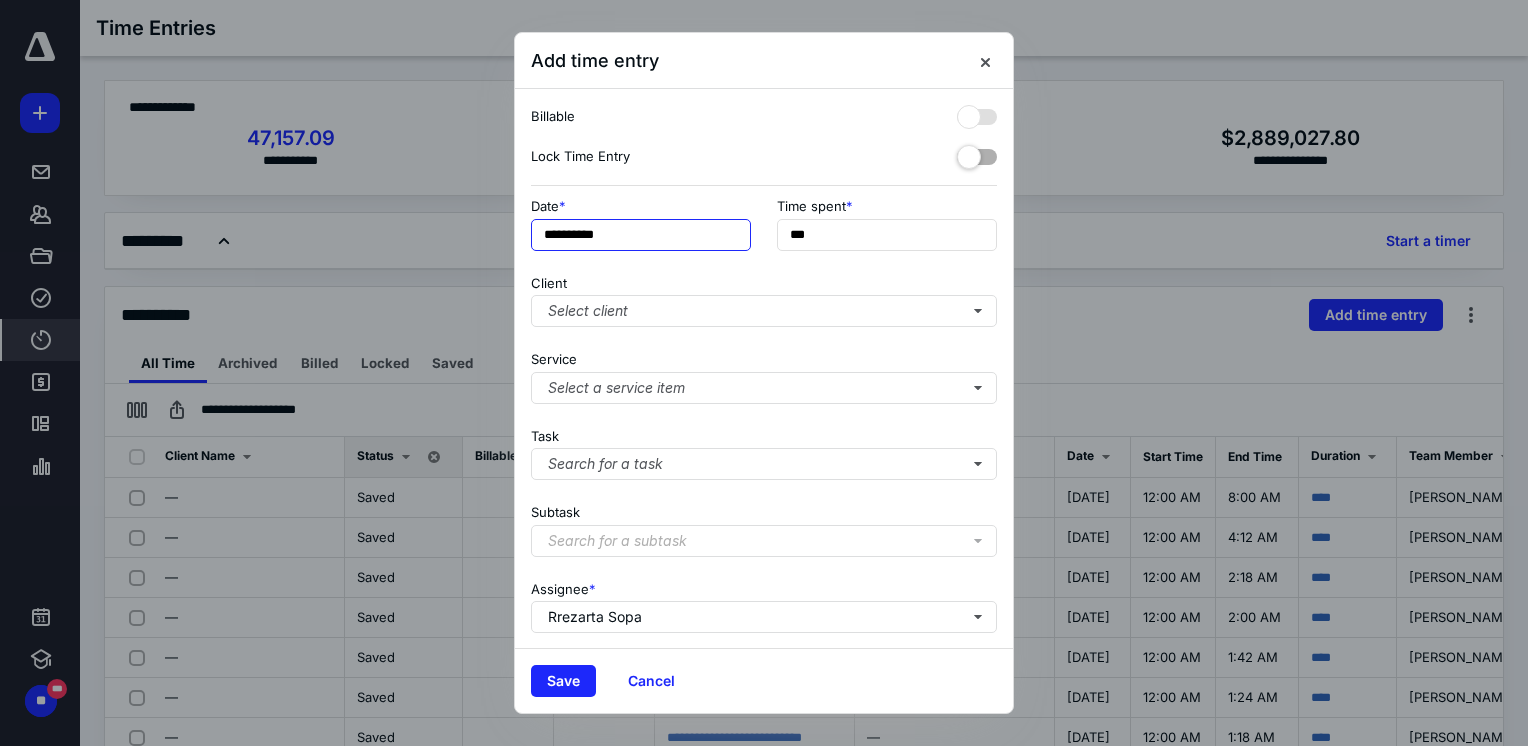 click on "**********" at bounding box center [641, 235] 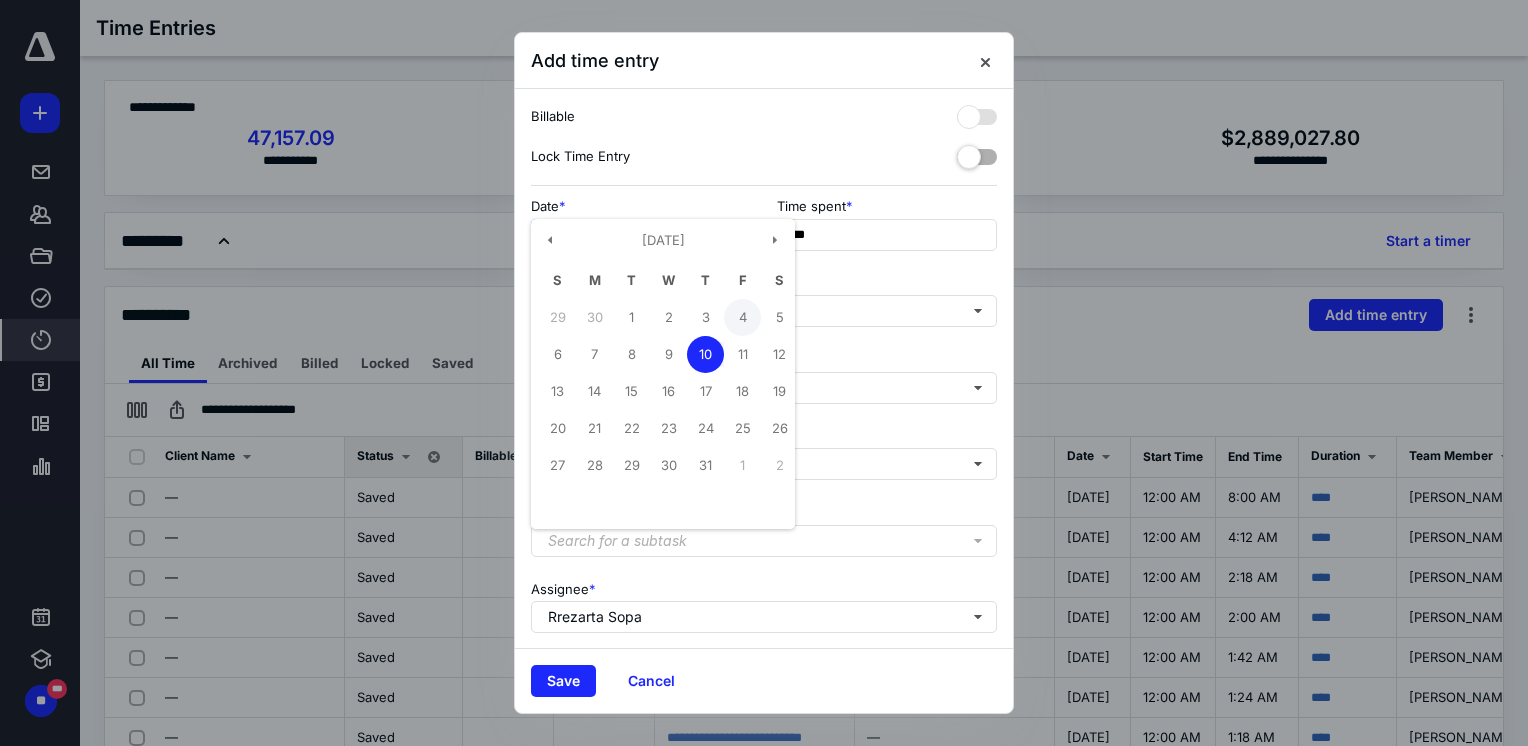 click on "4" at bounding box center (742, 317) 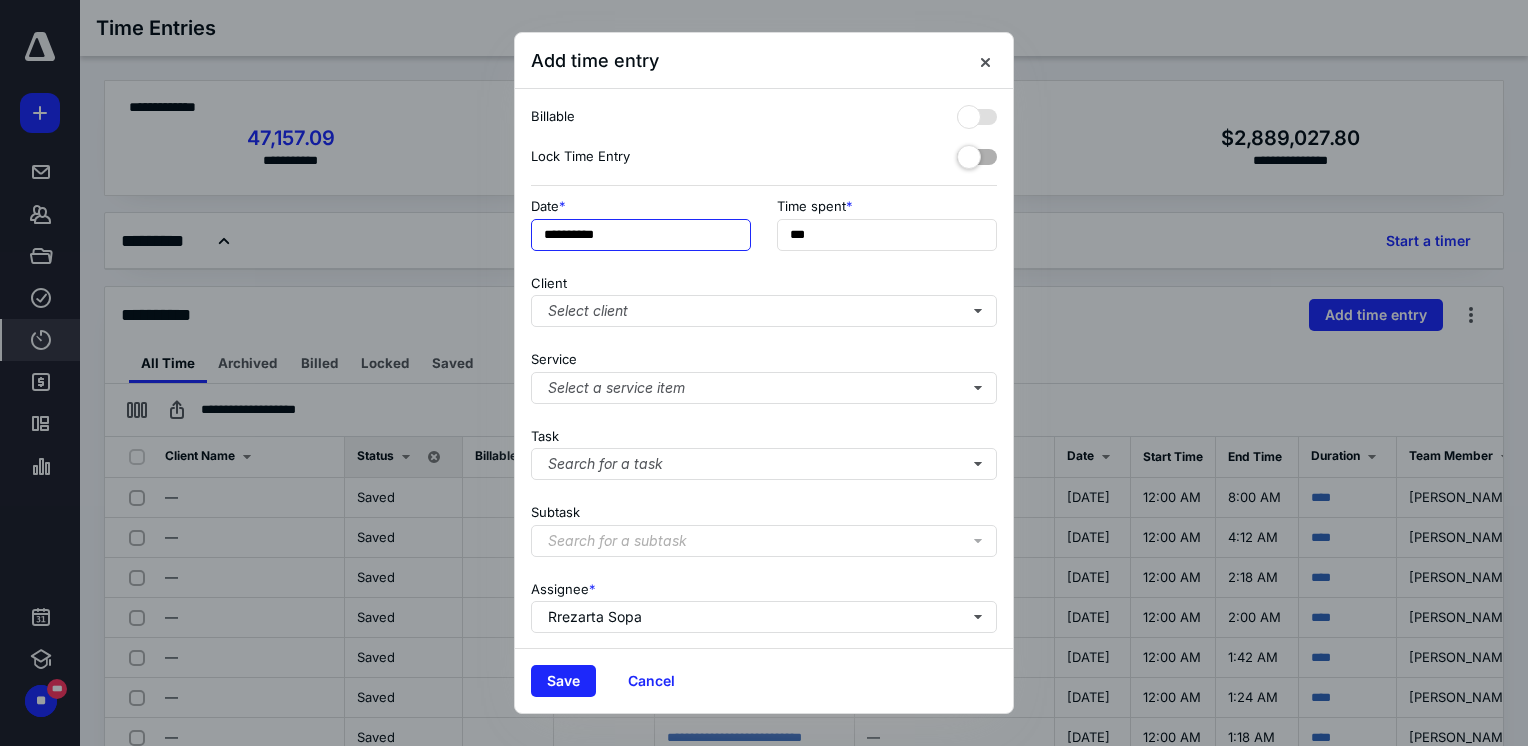 click on "**********" at bounding box center (641, 235) 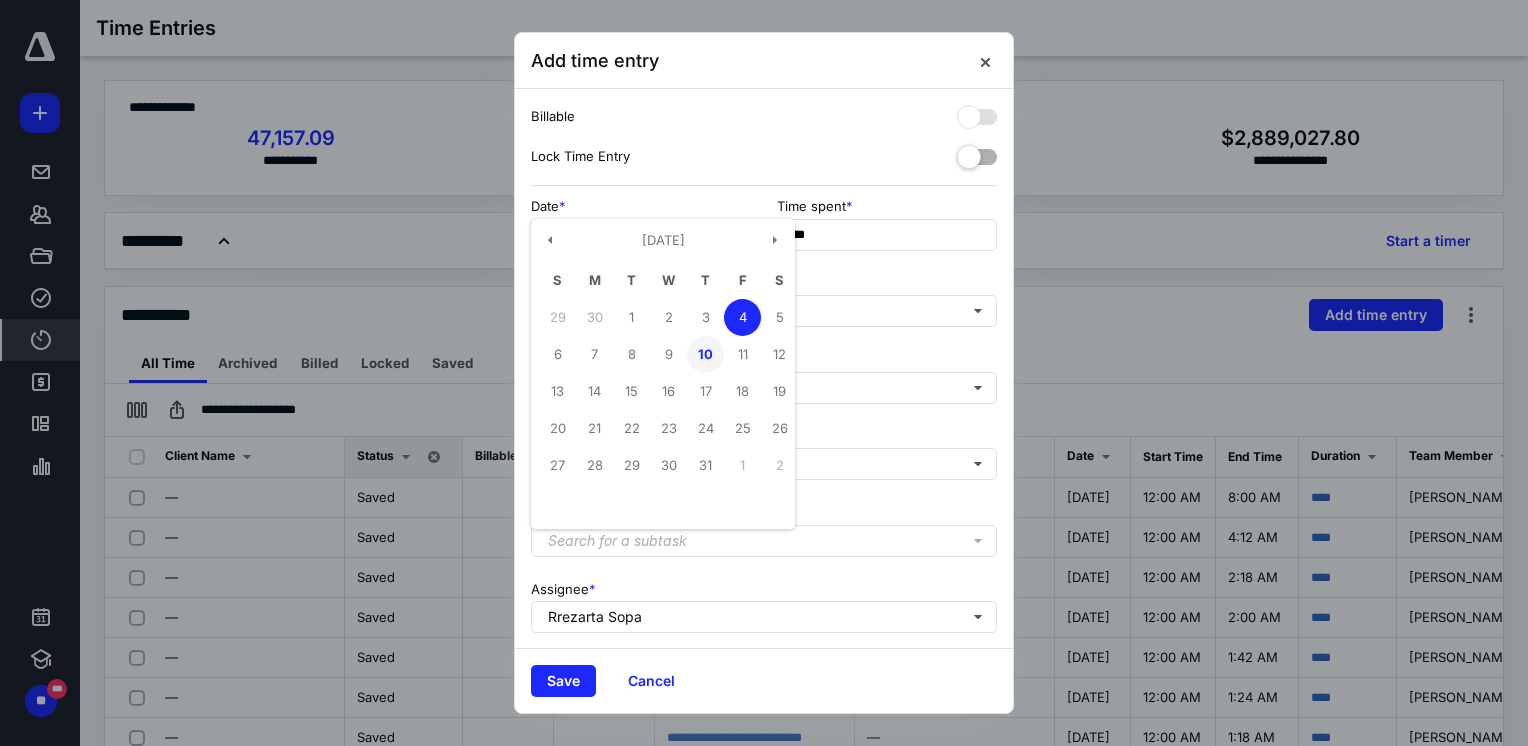 click on "10" at bounding box center (705, 354) 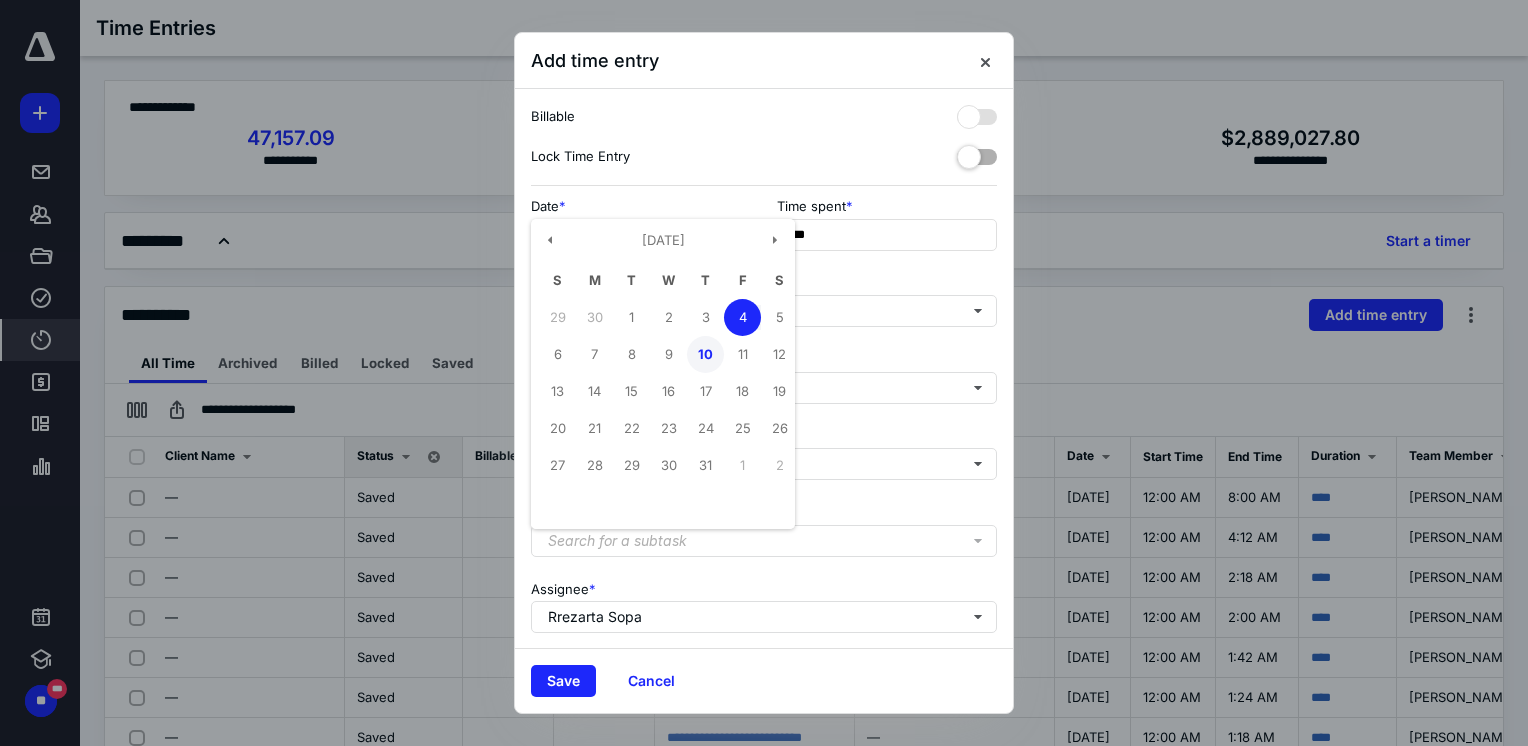 type on "**********" 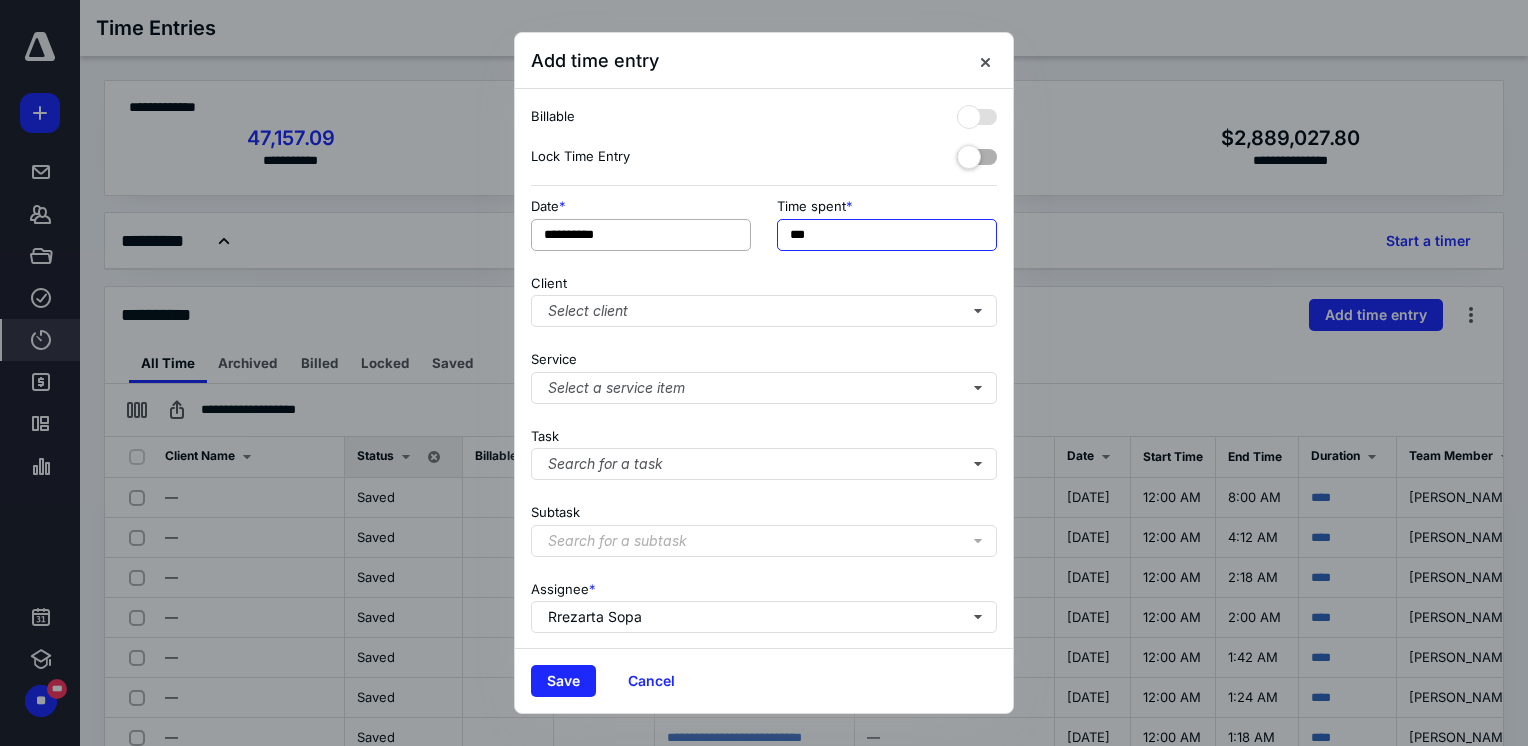 drag, startPoint x: 812, startPoint y: 240, endPoint x: 699, endPoint y: 231, distance: 113.35784 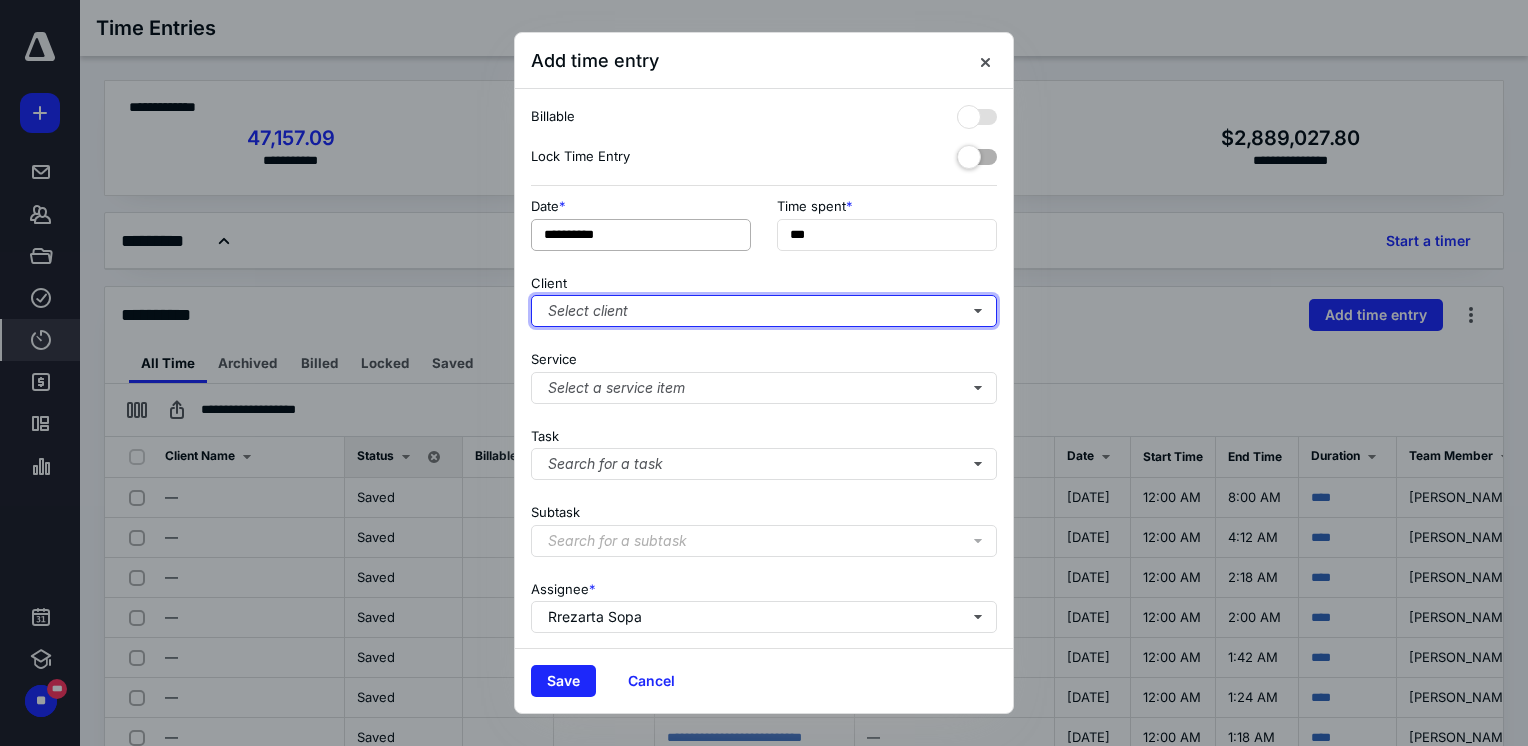 type on "***" 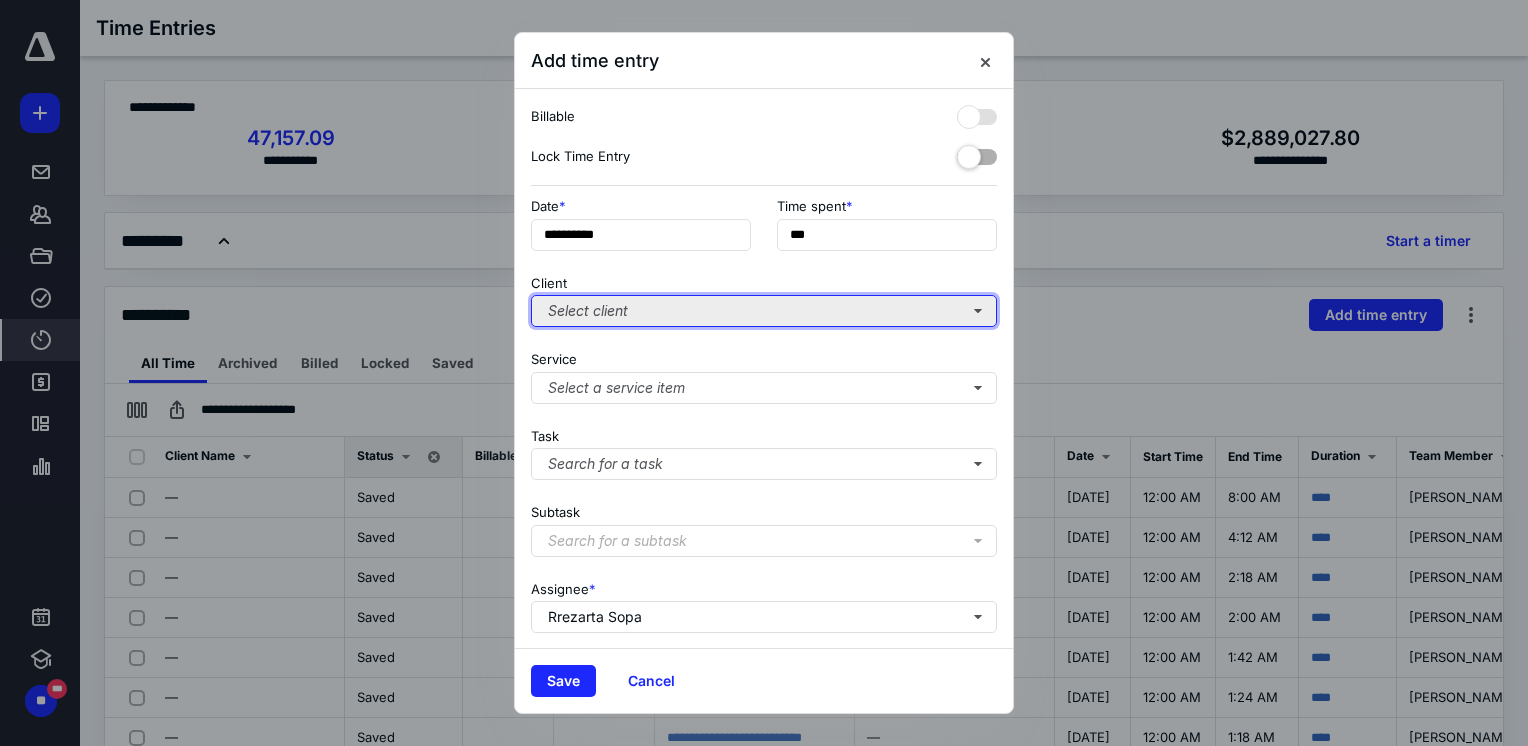 click on "Select client" at bounding box center (764, 311) 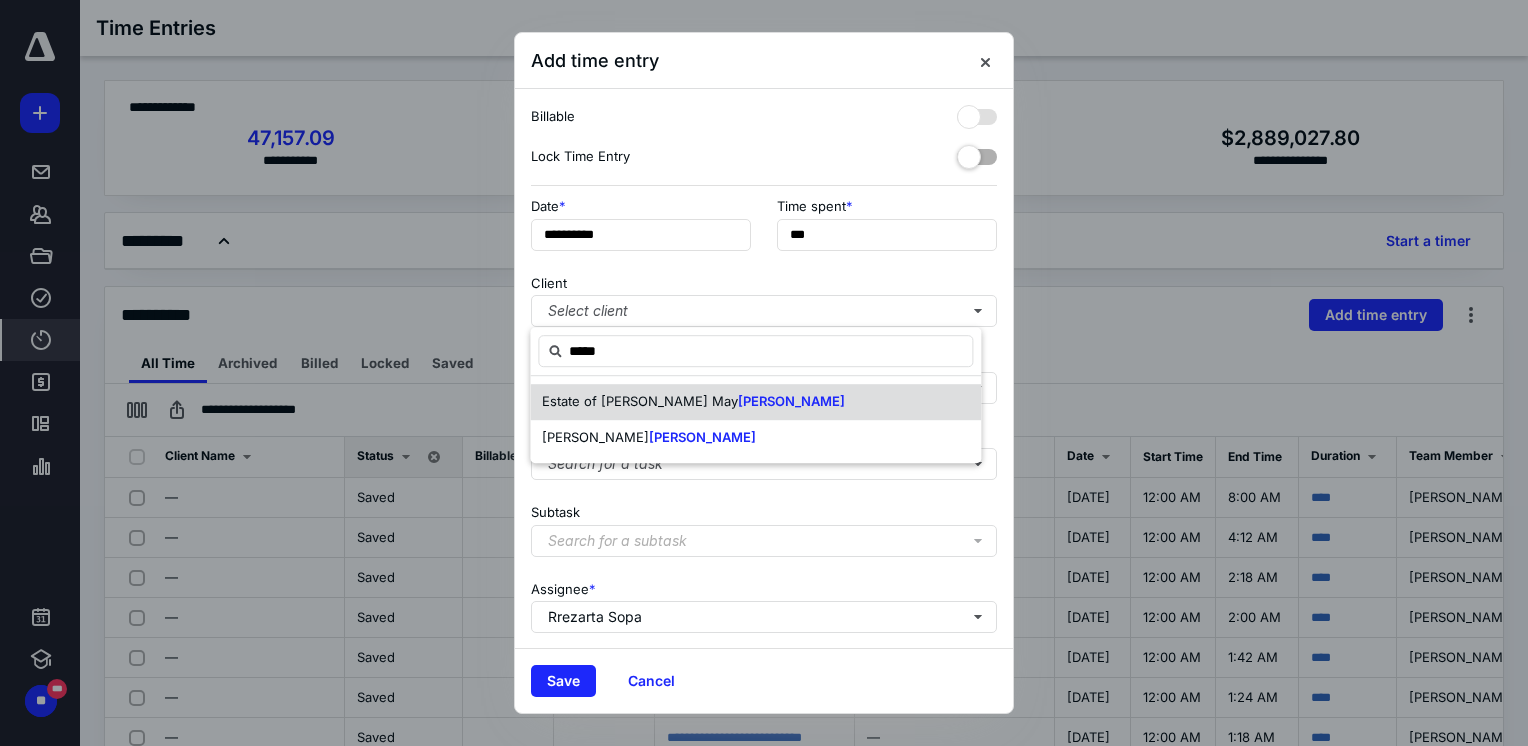 click on "Estate of [PERSON_NAME] [PERSON_NAME]" at bounding box center [755, 402] 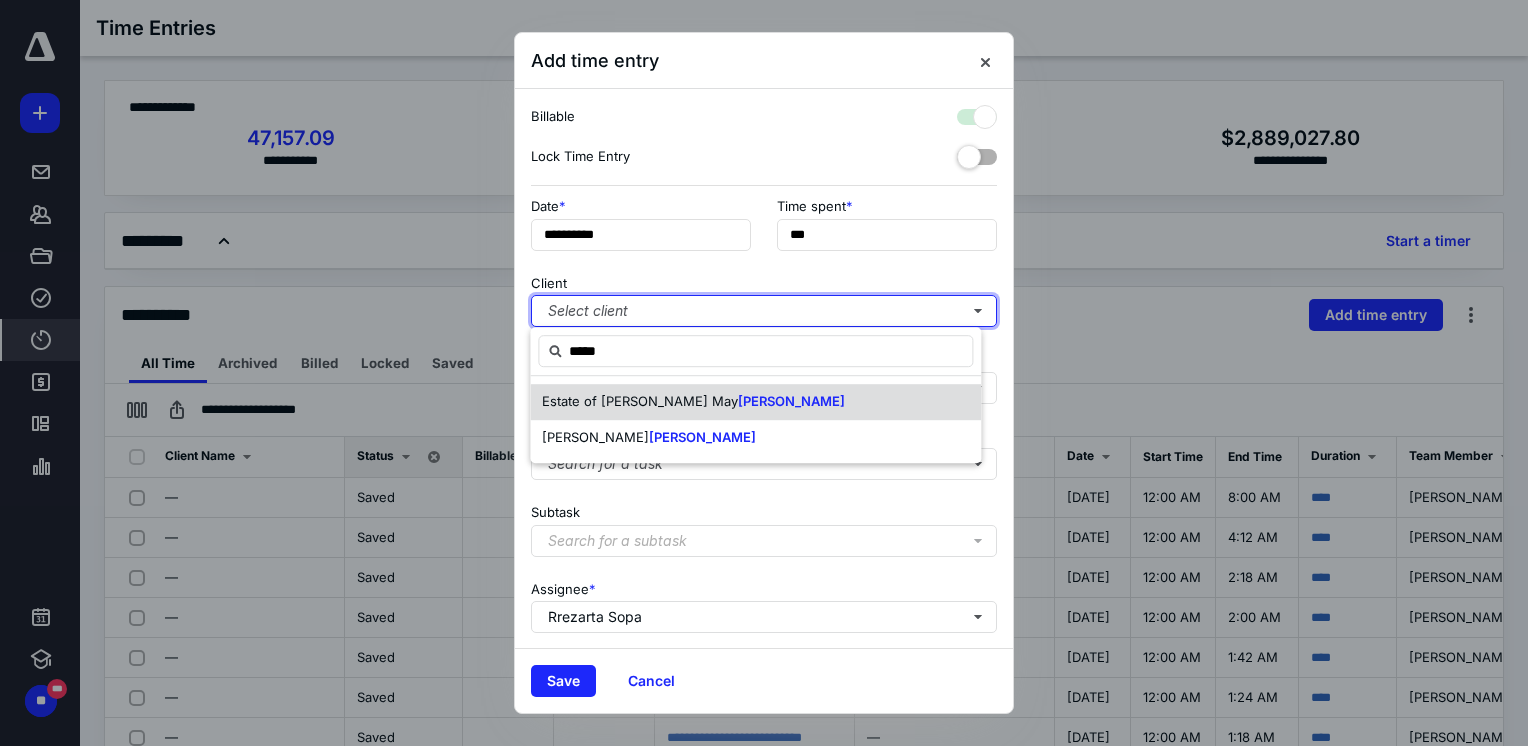 checkbox on "true" 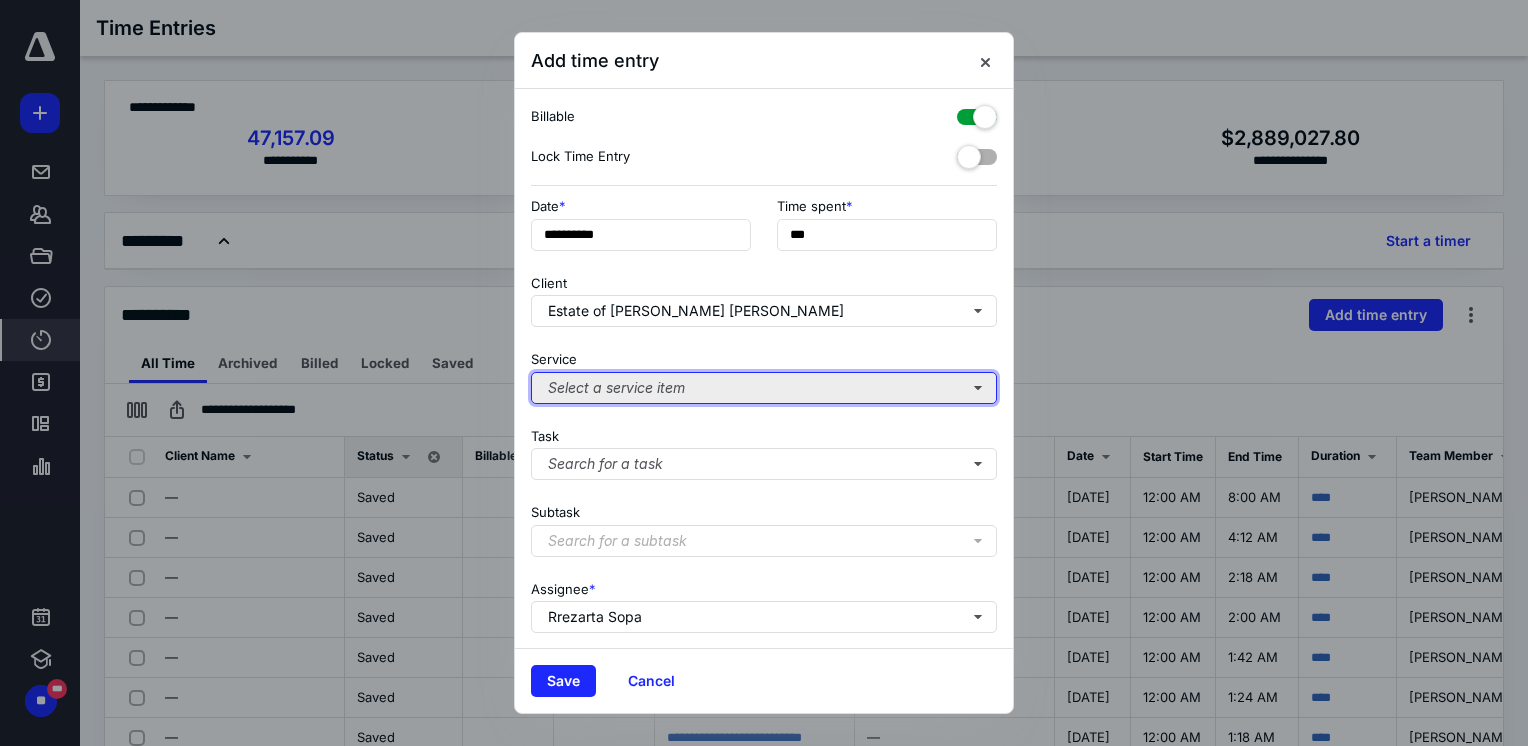 type 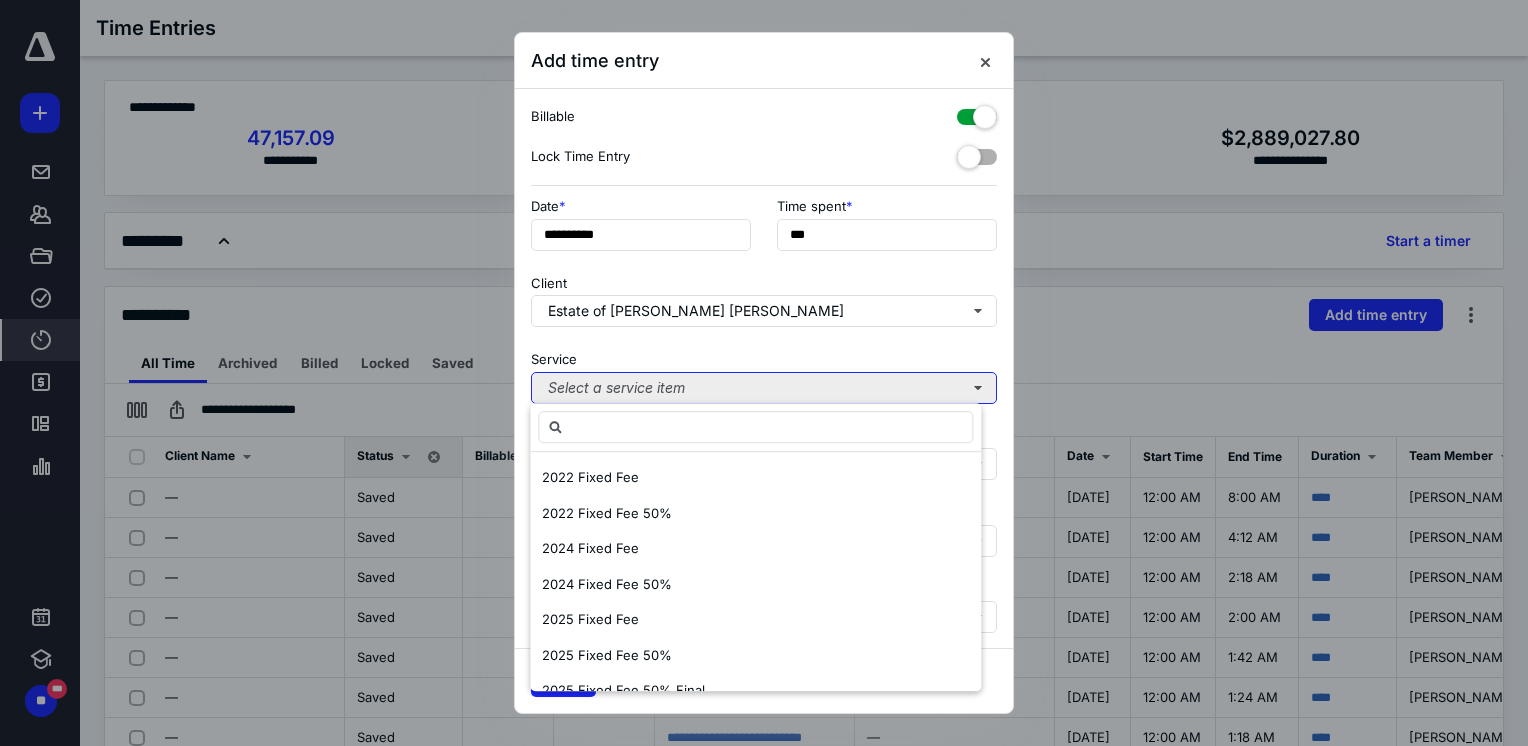click on "Select a service item" at bounding box center (764, 388) 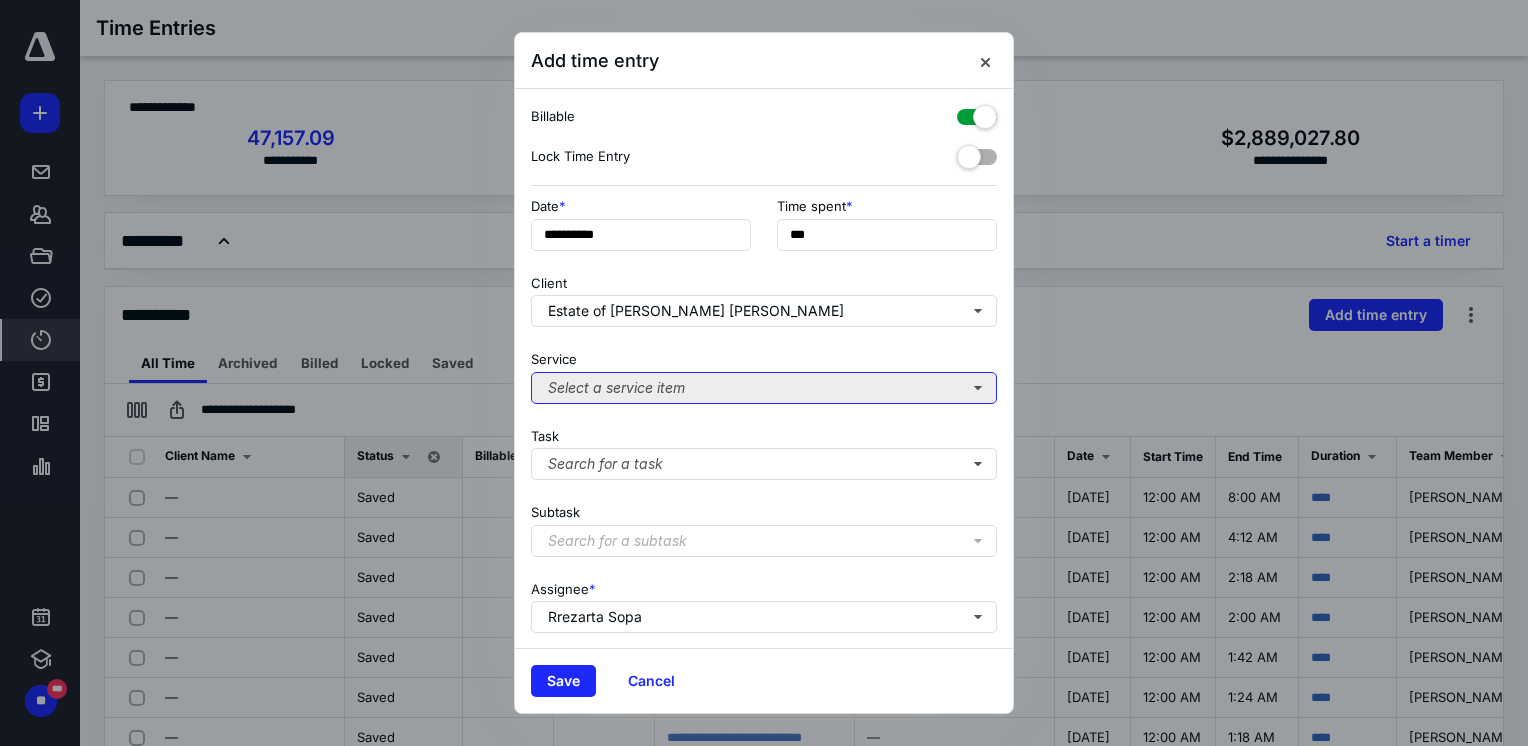 click on "Select a service item" at bounding box center (764, 388) 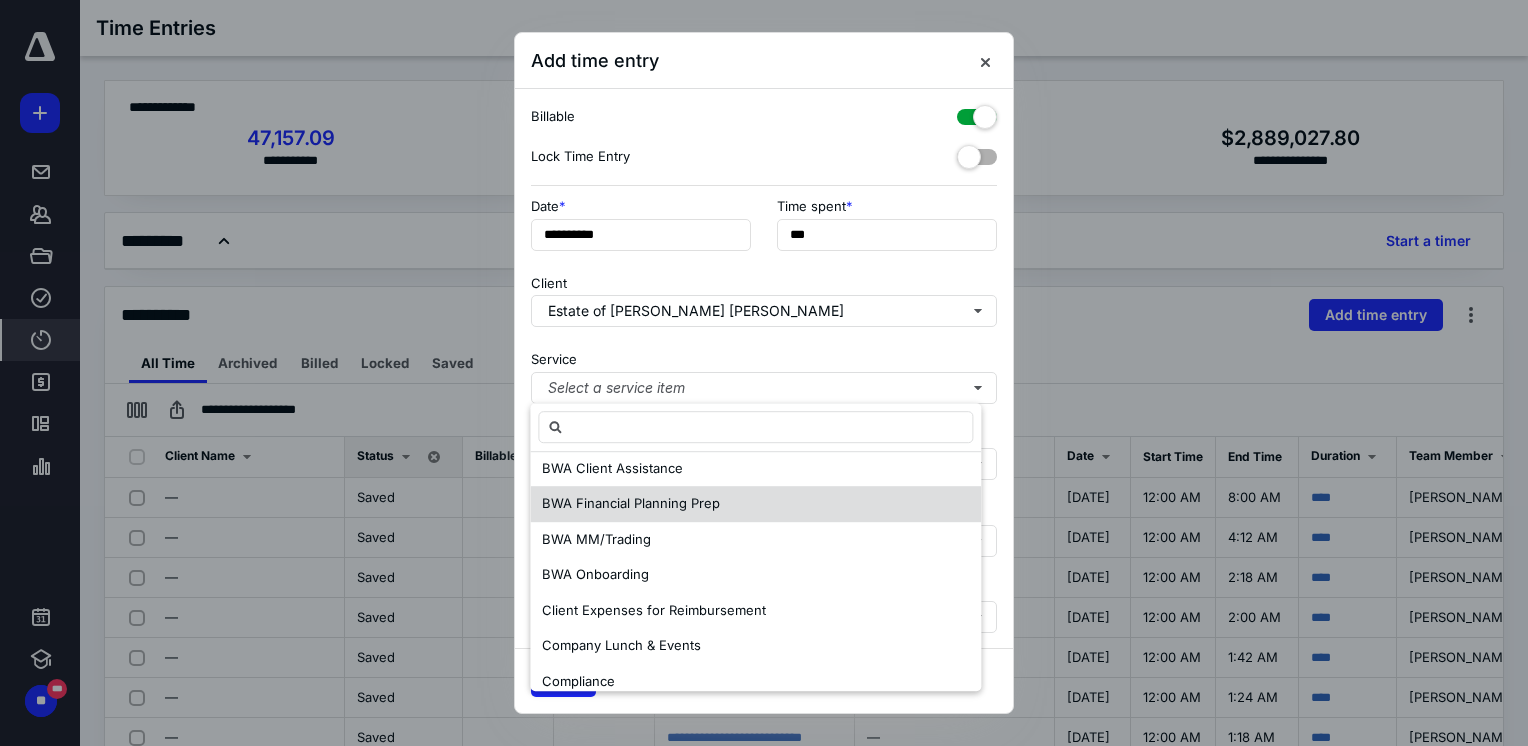scroll, scrollTop: 877, scrollLeft: 0, axis: vertical 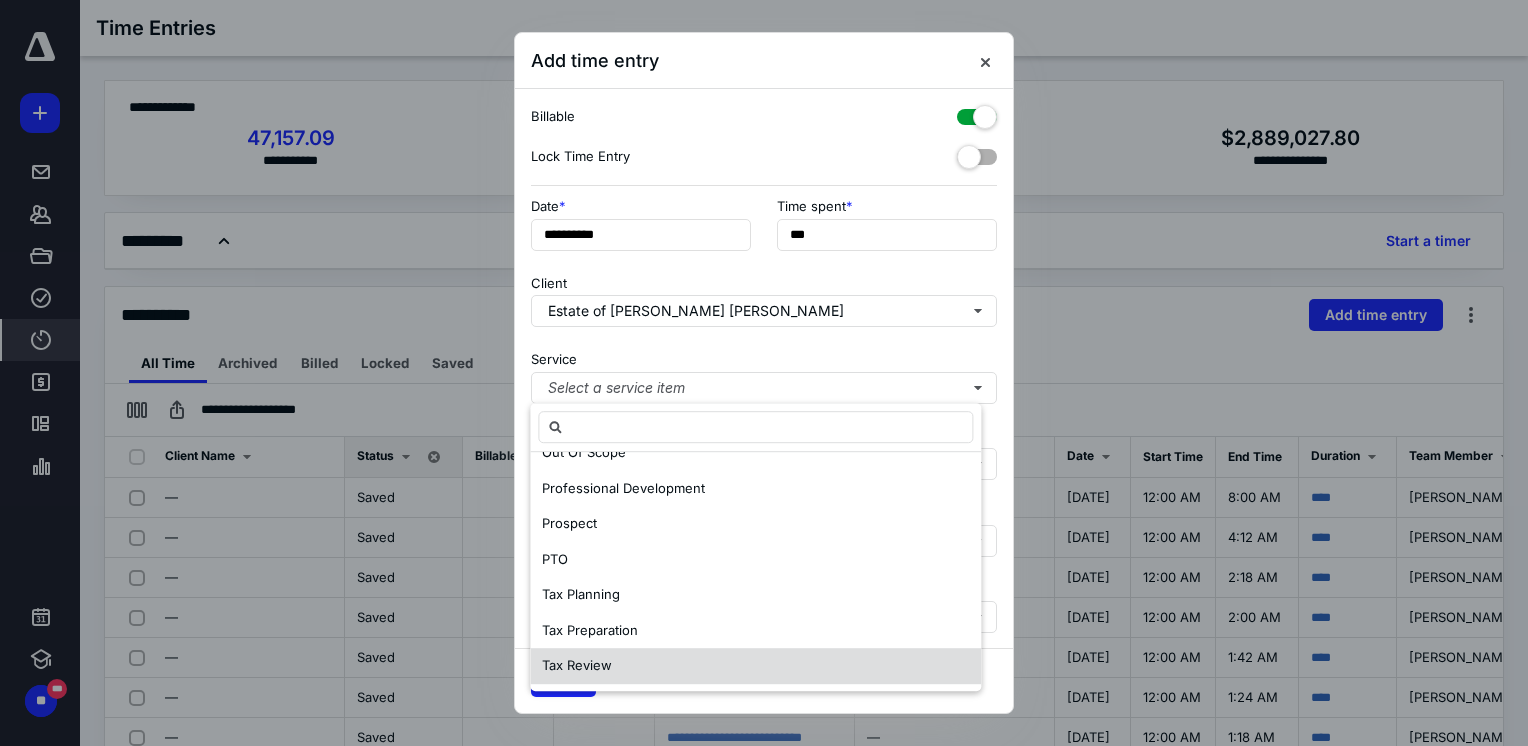 click on "Tax Review" at bounding box center [577, 665] 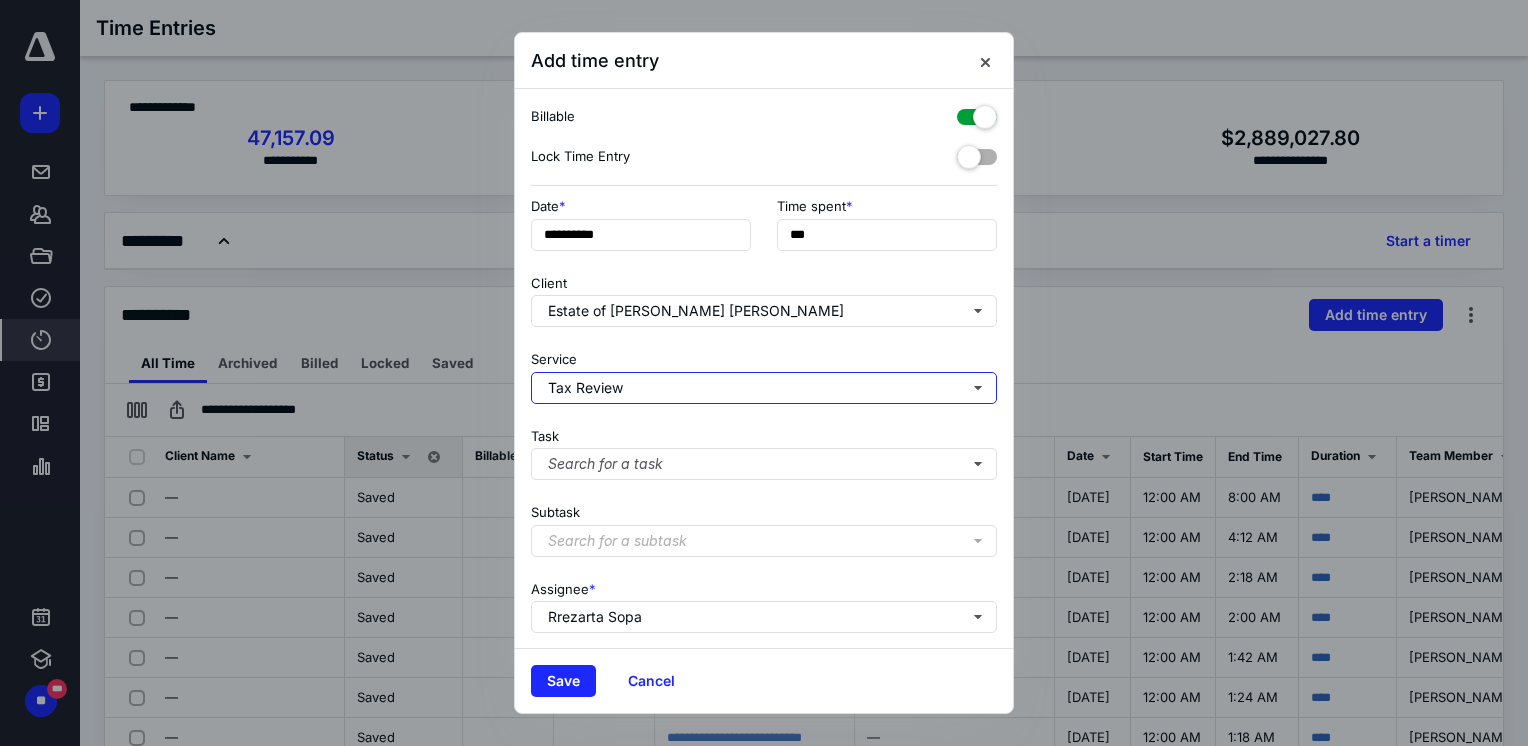 scroll, scrollTop: 0, scrollLeft: 0, axis: both 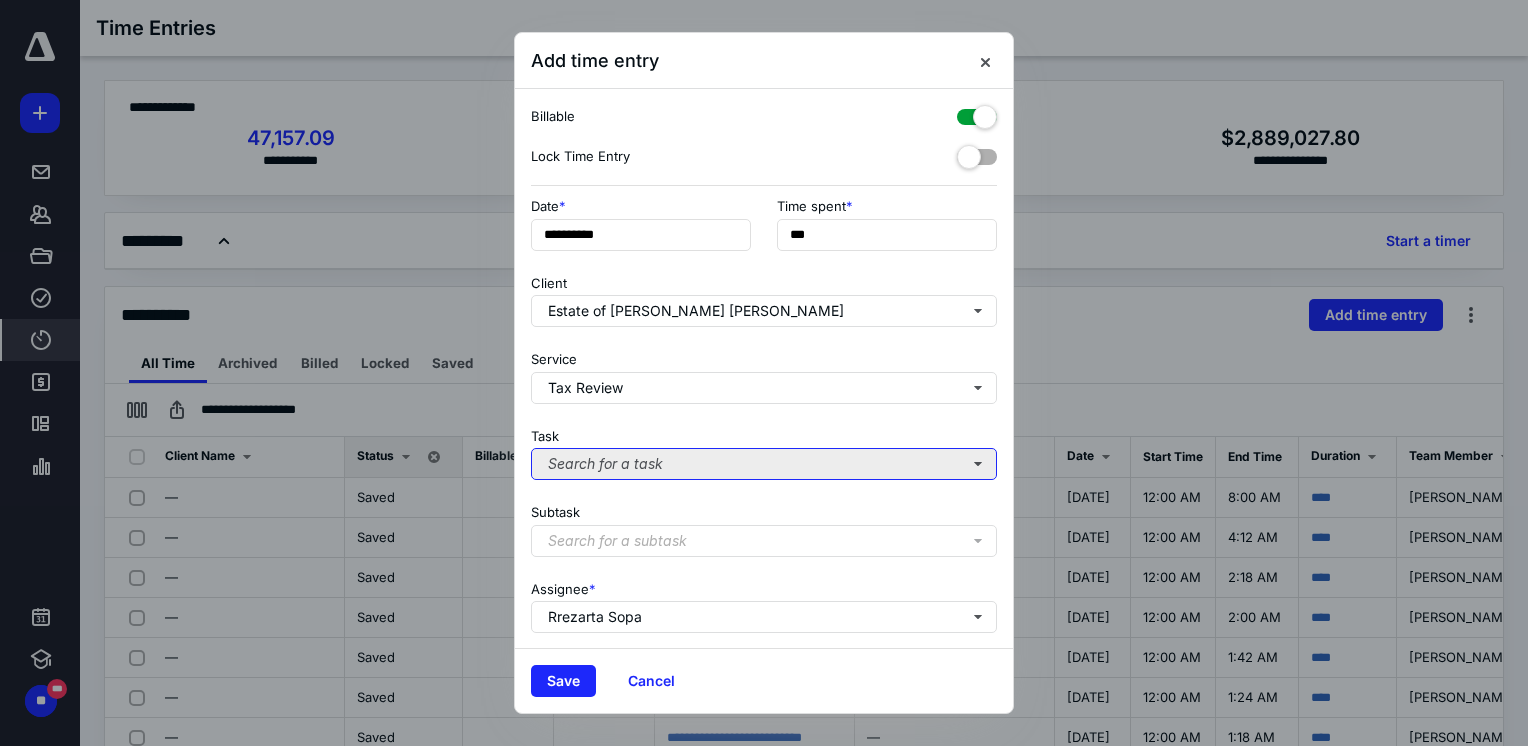 click on "Search for a task" at bounding box center (764, 464) 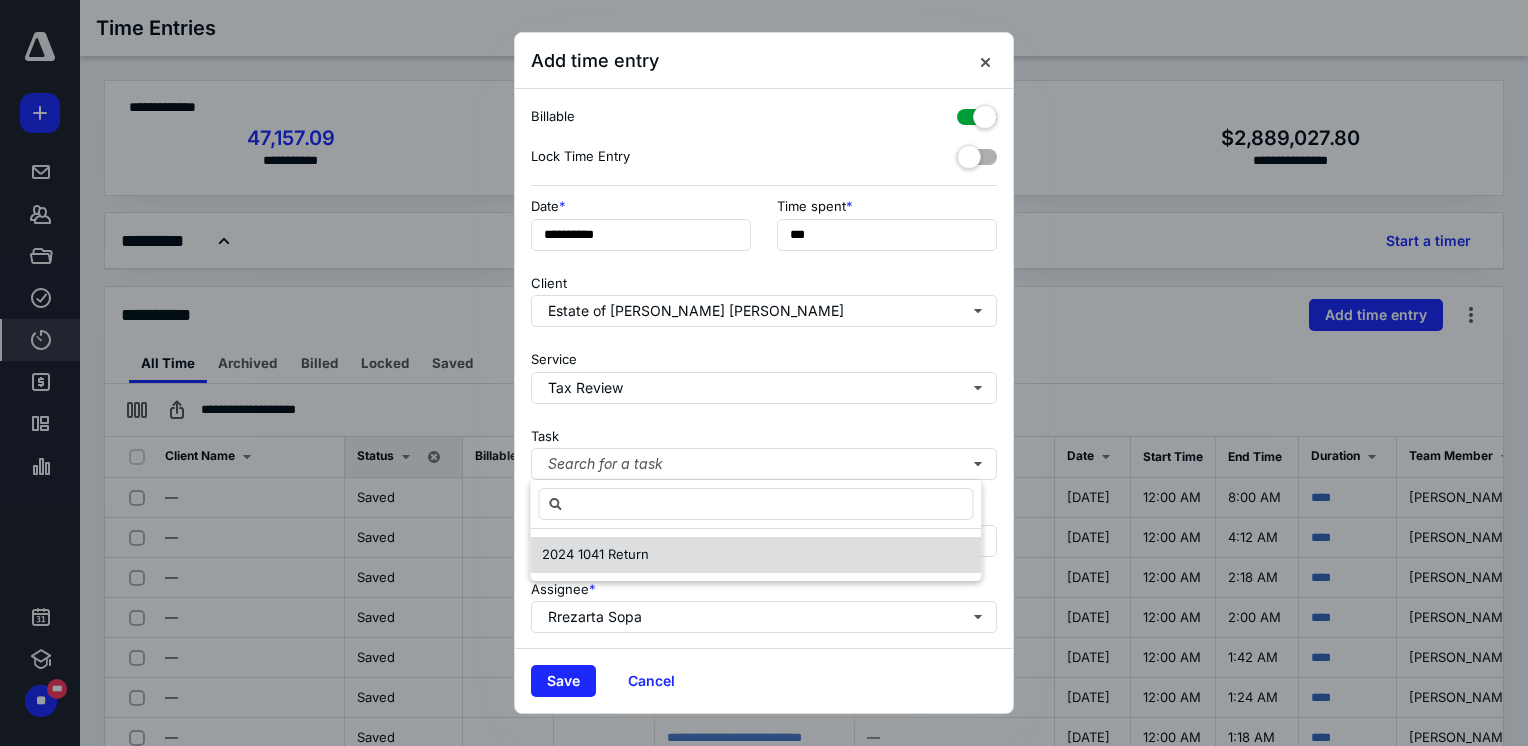 click on "2024 1041 Return" at bounding box center [755, 555] 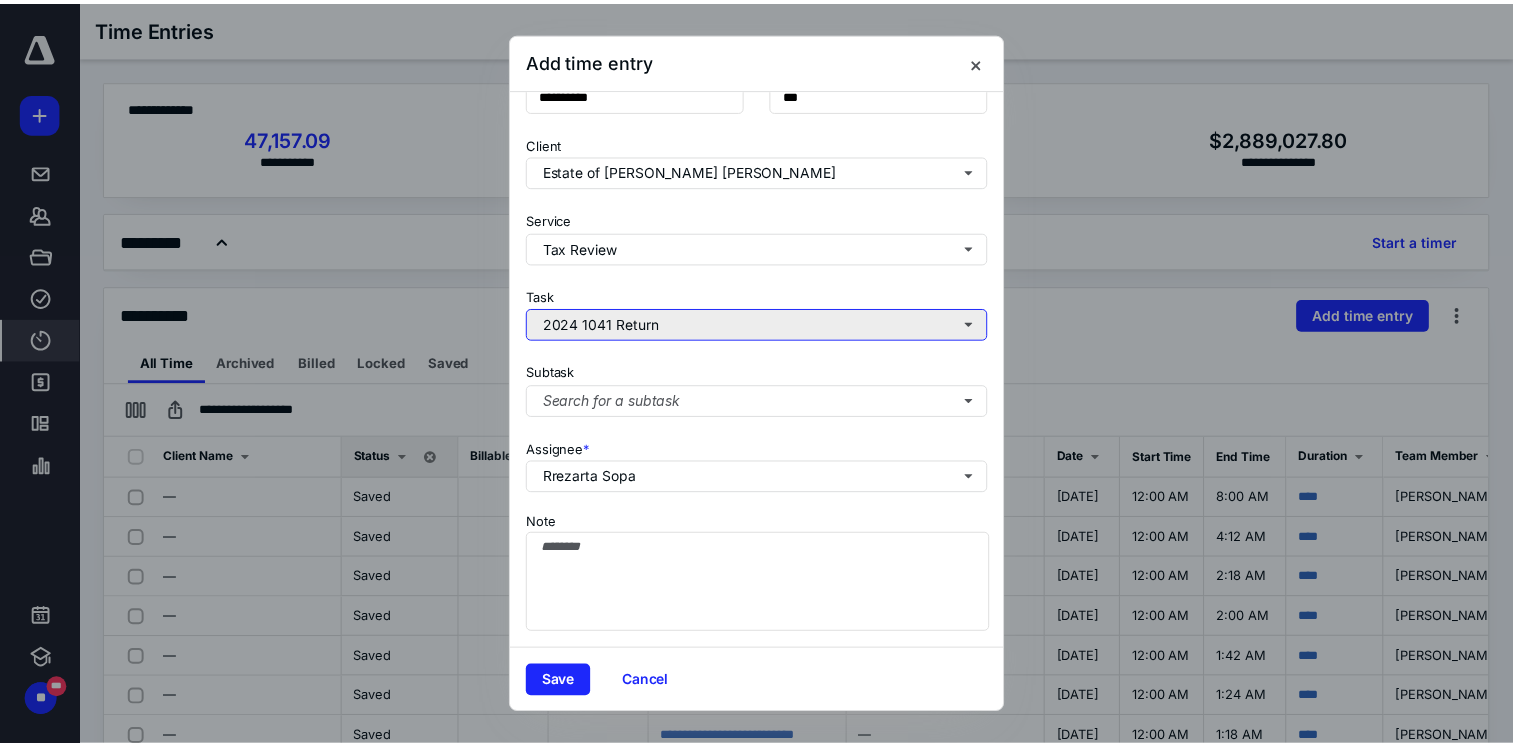 scroll, scrollTop: 0, scrollLeft: 0, axis: both 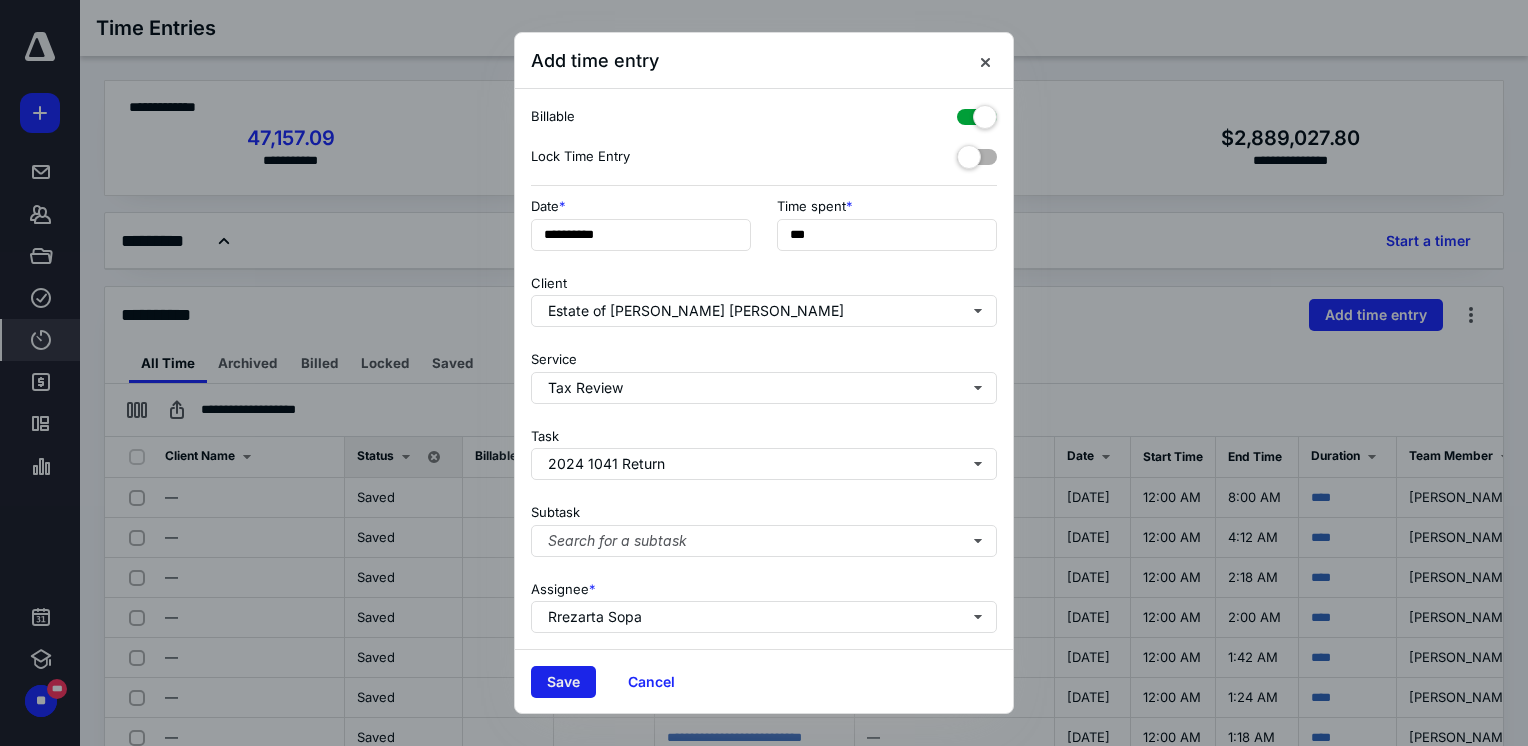click on "Save" at bounding box center (563, 682) 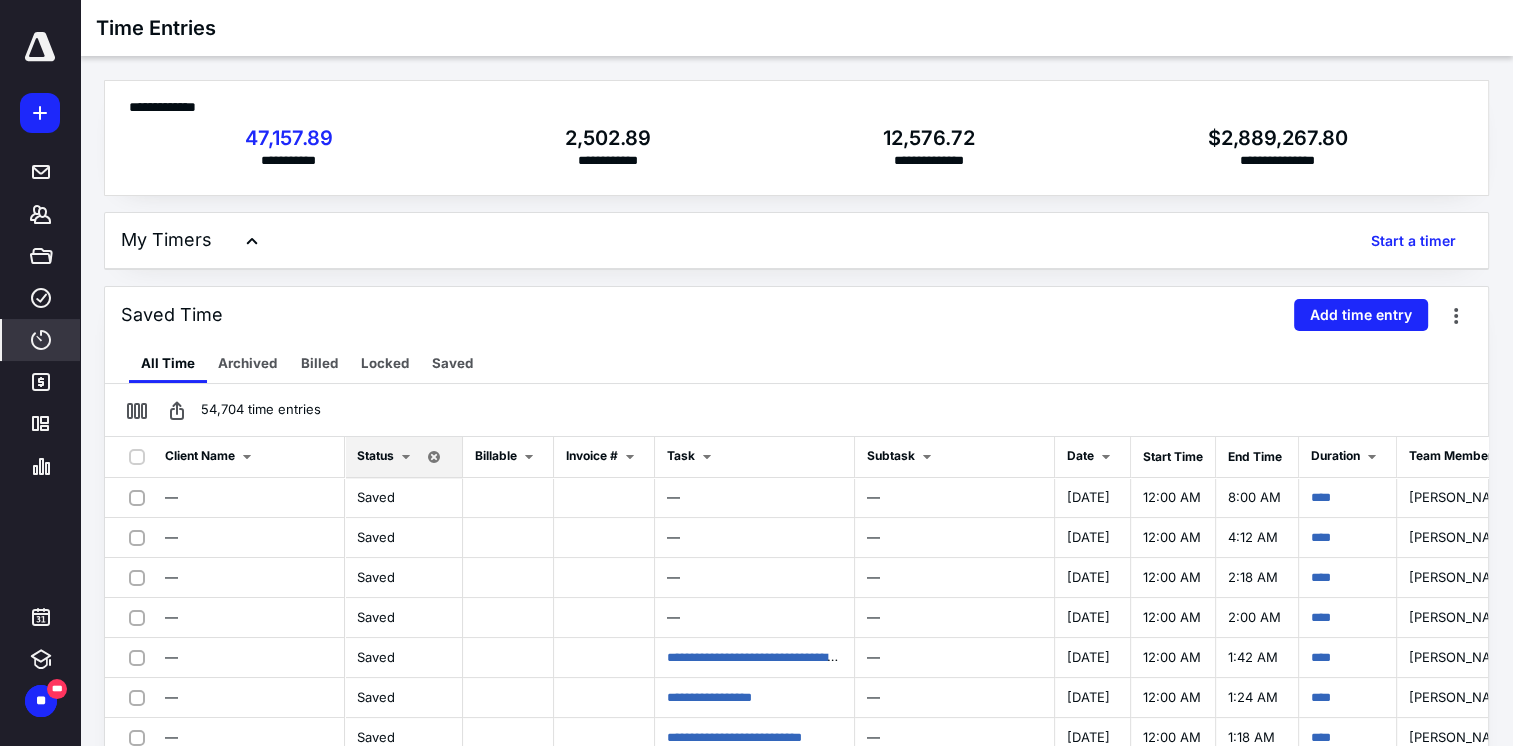 scroll, scrollTop: 100, scrollLeft: 0, axis: vertical 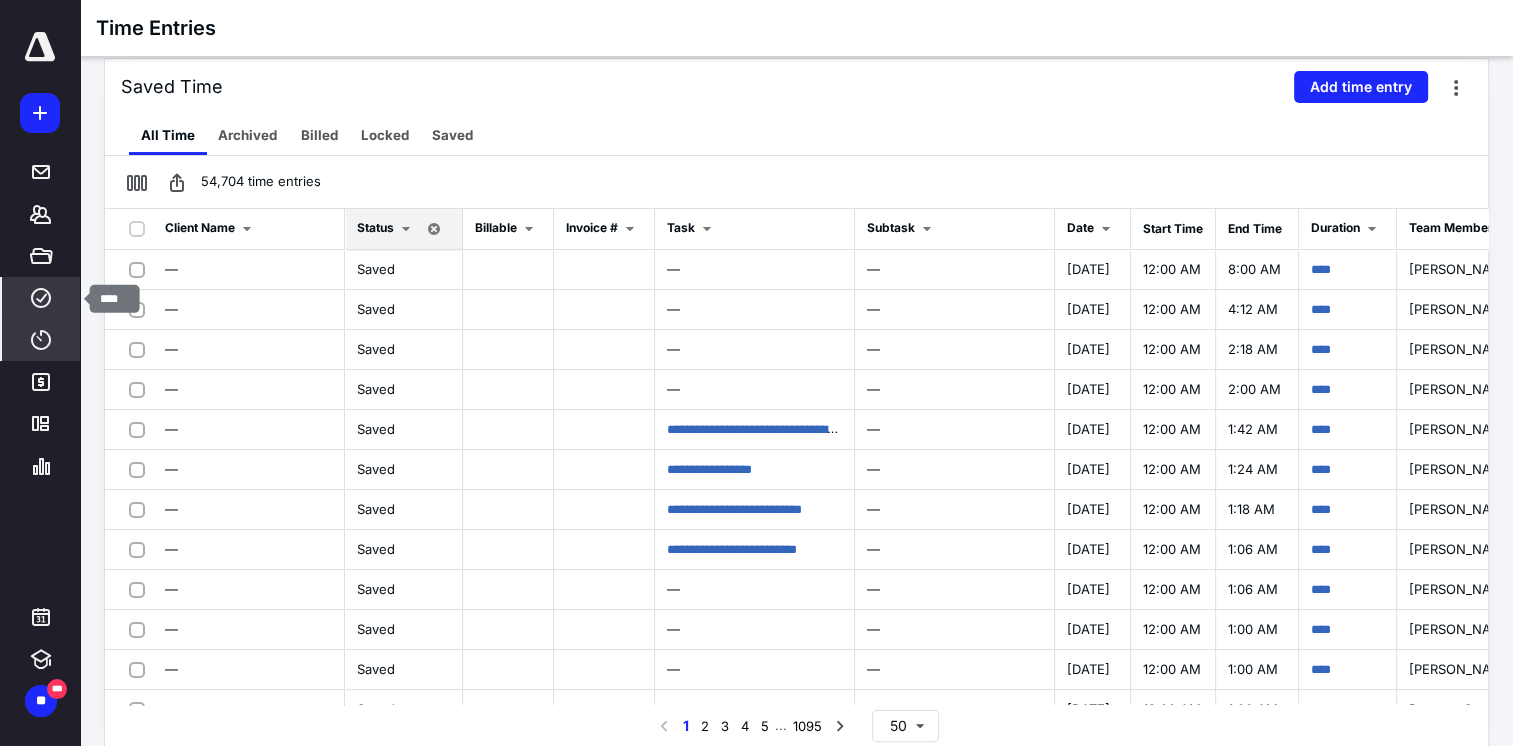 click 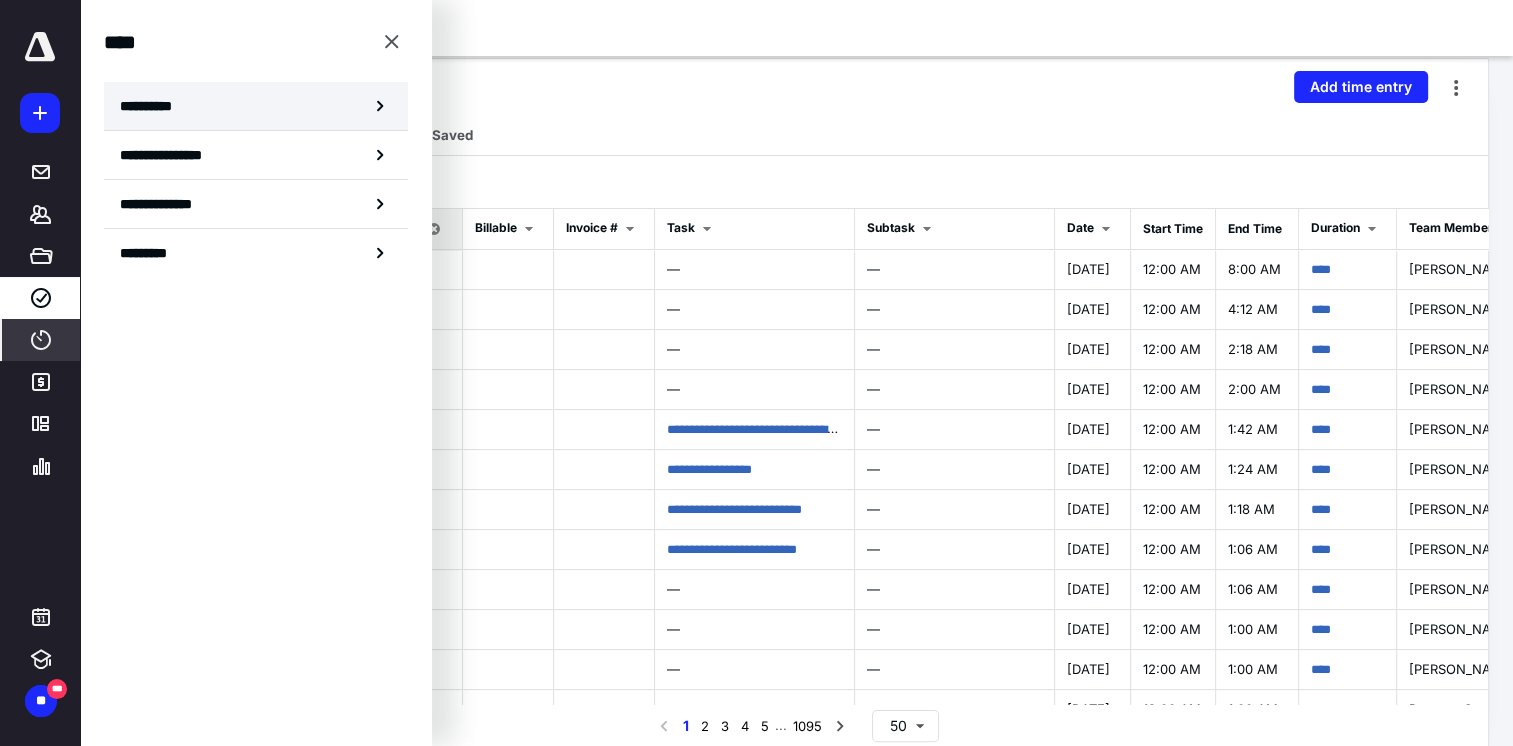 click on "**********" at bounding box center [256, 106] 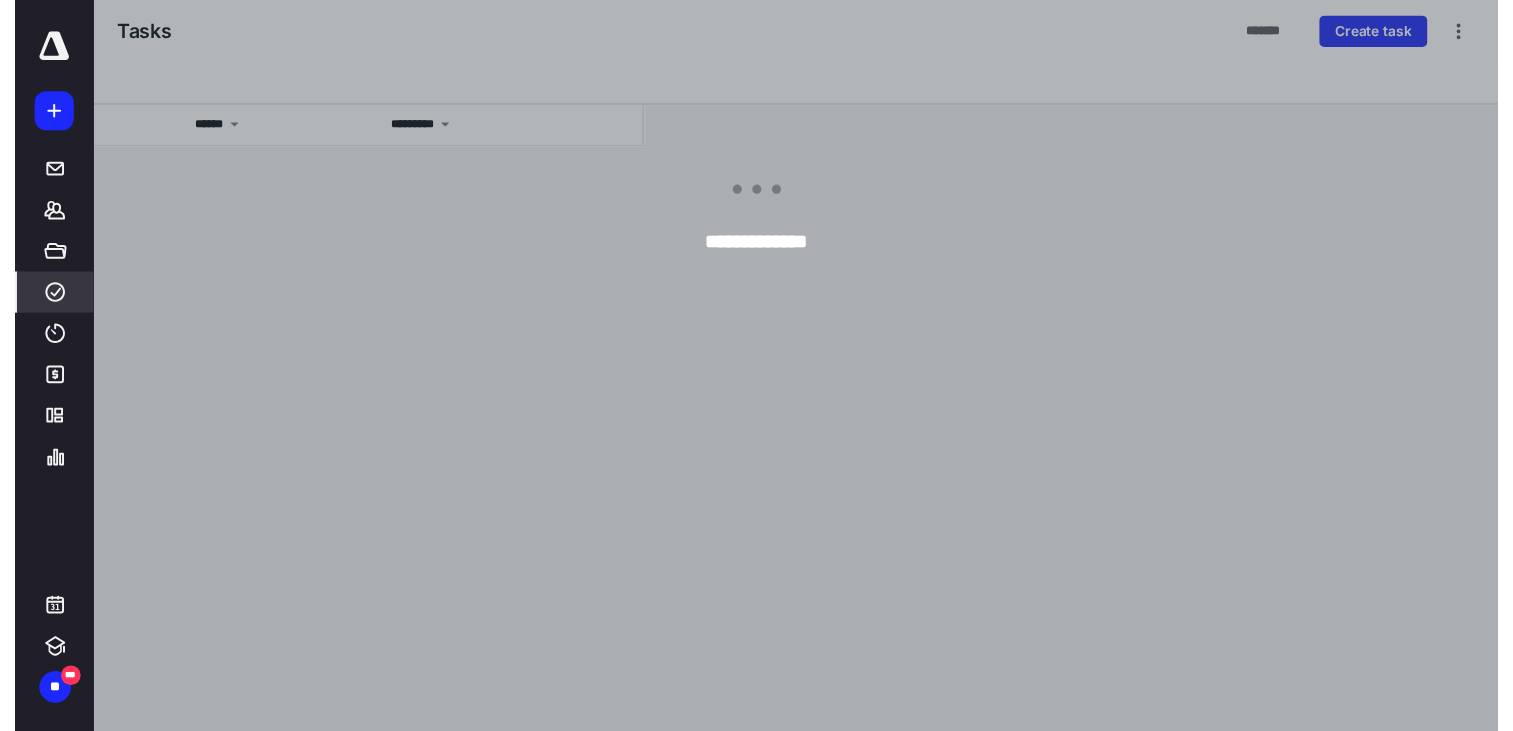scroll, scrollTop: 0, scrollLeft: 0, axis: both 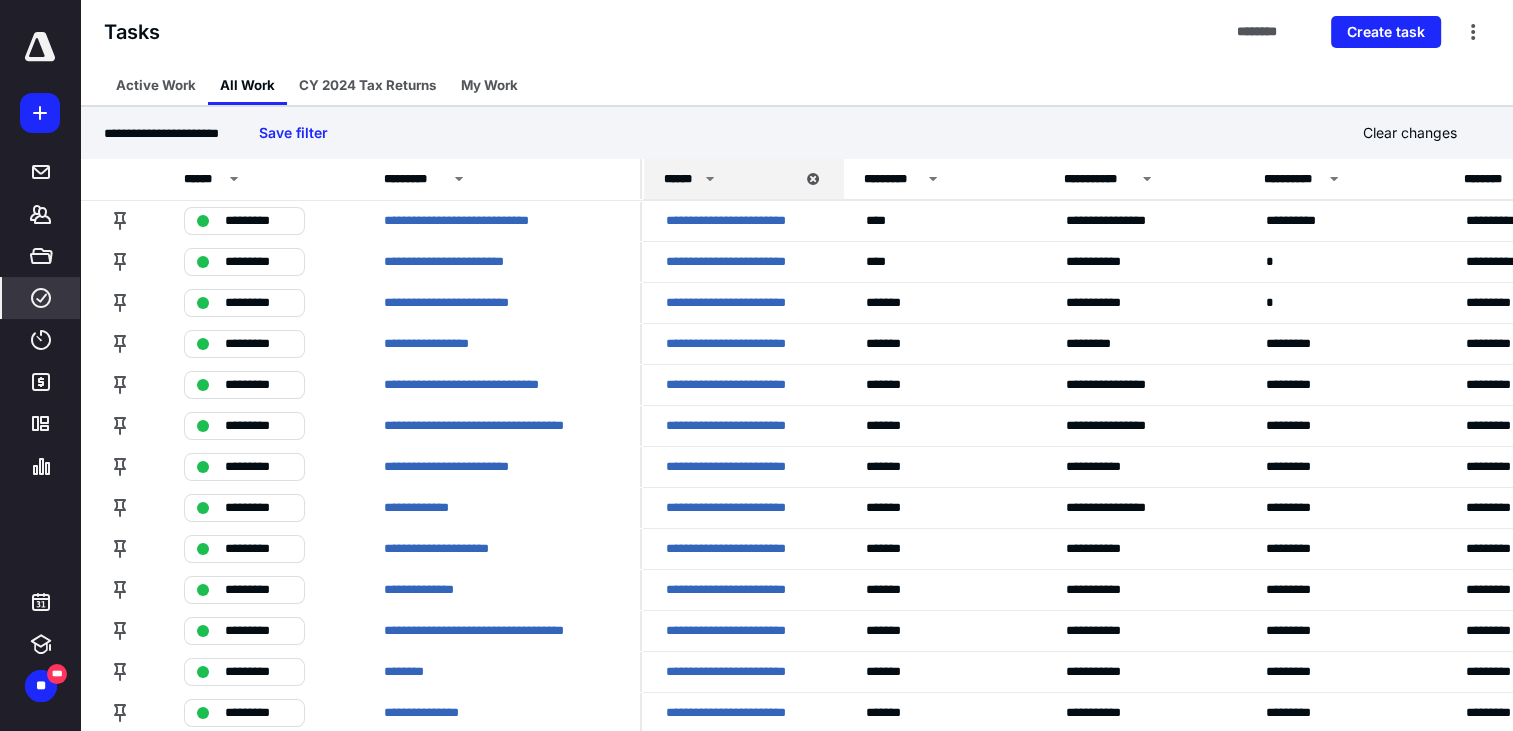 click on "My Work" at bounding box center [489, 85] 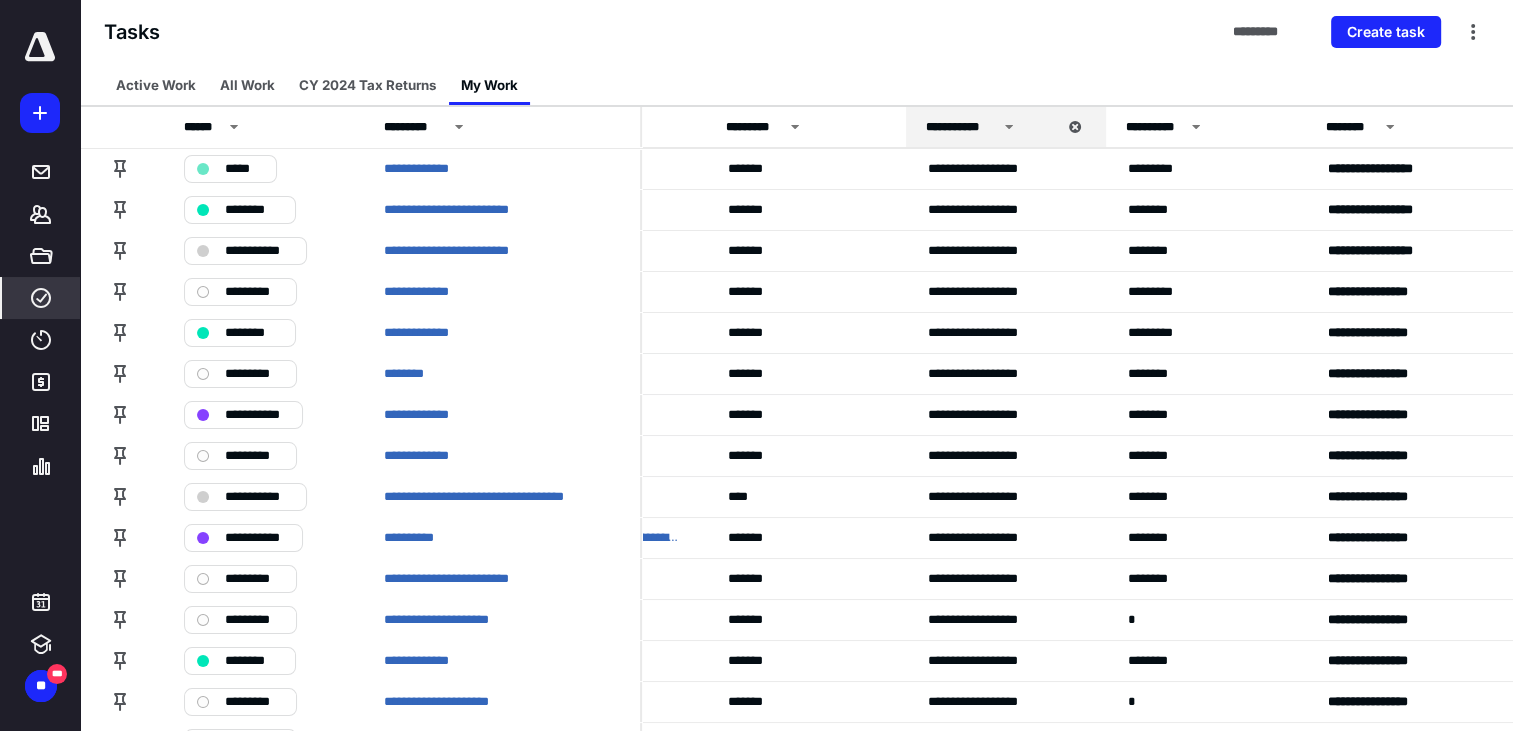 scroll, scrollTop: 0, scrollLeft: 158, axis: horizontal 